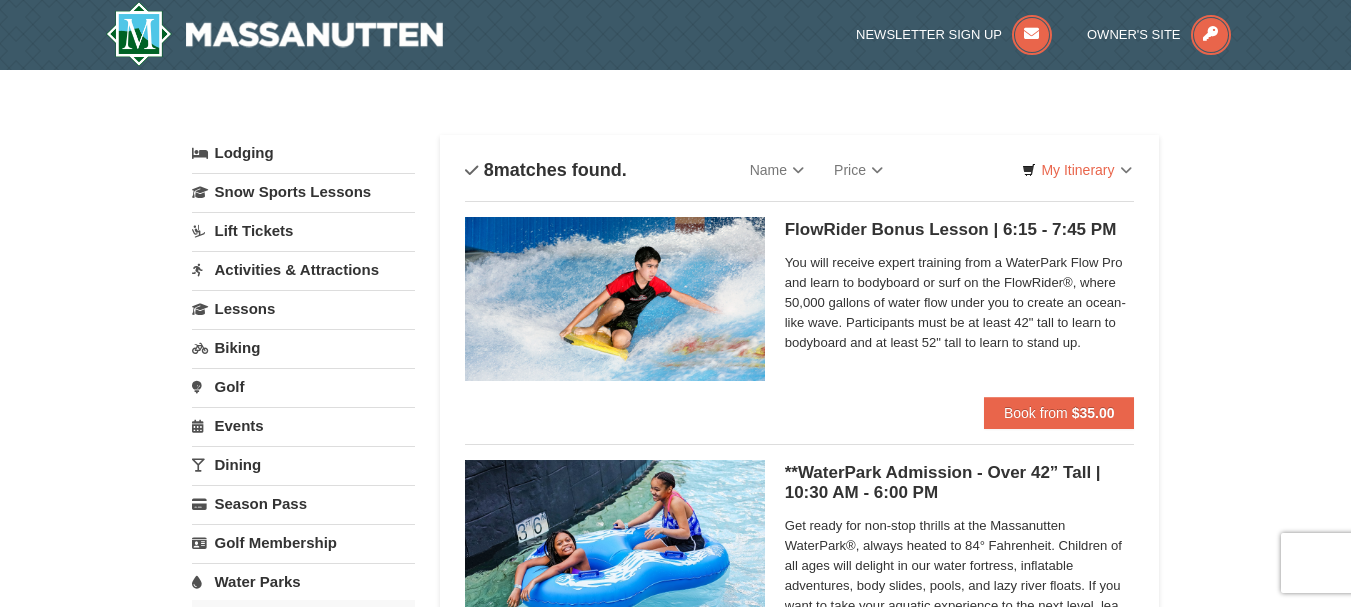 scroll, scrollTop: 0, scrollLeft: 0, axis: both 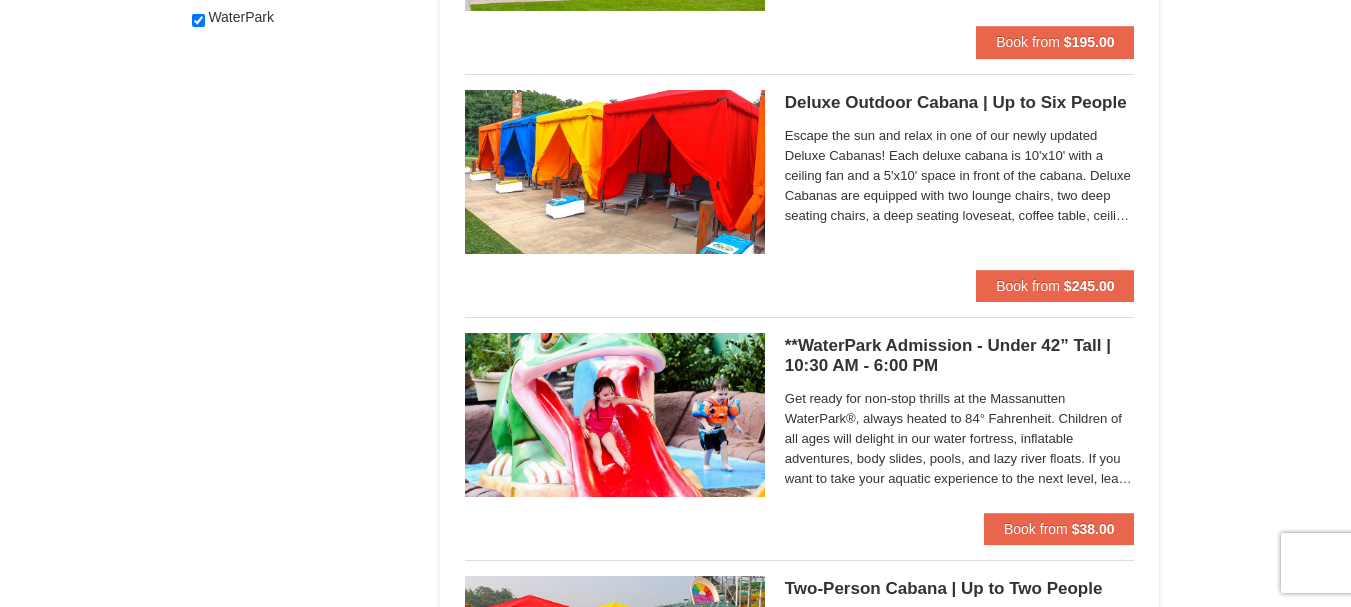 click on "Get ready for non-stop thrills at the Massanutten WaterPark®, always heated to 84° Fahrenheit. Children of all ages will delight in our water fortress, inflatable adventures, body slides, pools, and lazy river floats. If you want to take your aquatic experience to the next level, learn how to surf on our FlowRider® Endless Wave. No matter what adventure you choose, you’ll be sure to meet new friends along the way! Don't forget to bring a towel." at bounding box center [960, 439] 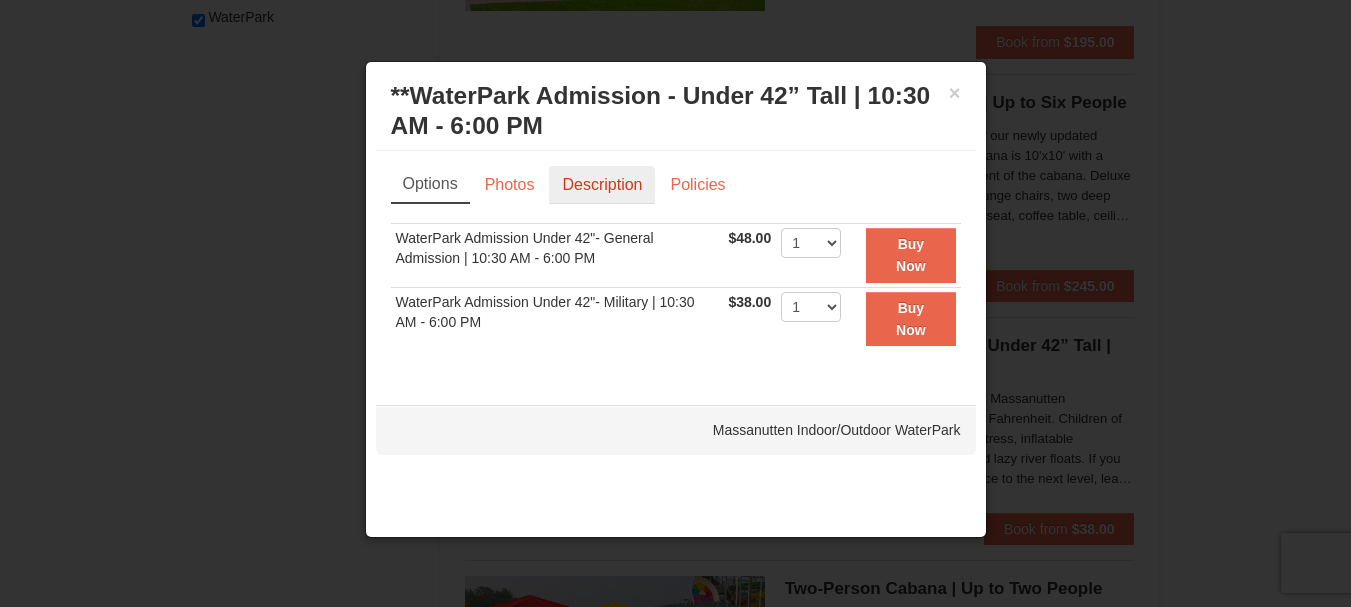 click on "Description" at bounding box center (602, 185) 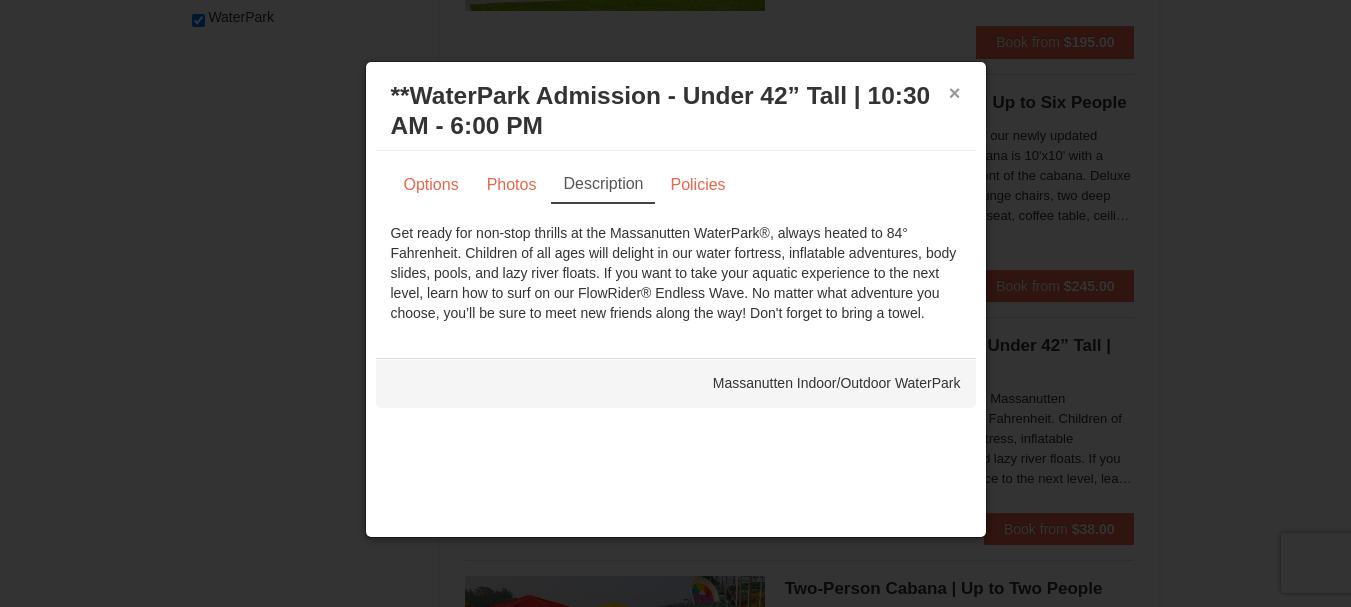 click on "×" at bounding box center [955, 93] 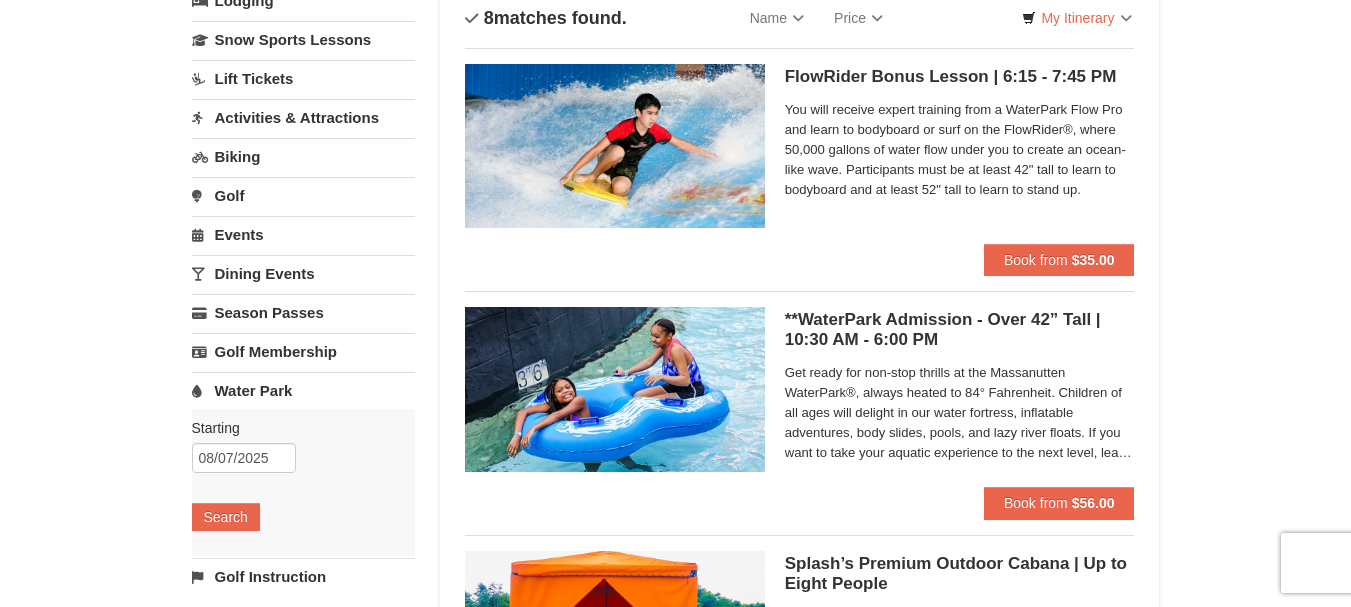 scroll, scrollTop: 200, scrollLeft: 0, axis: vertical 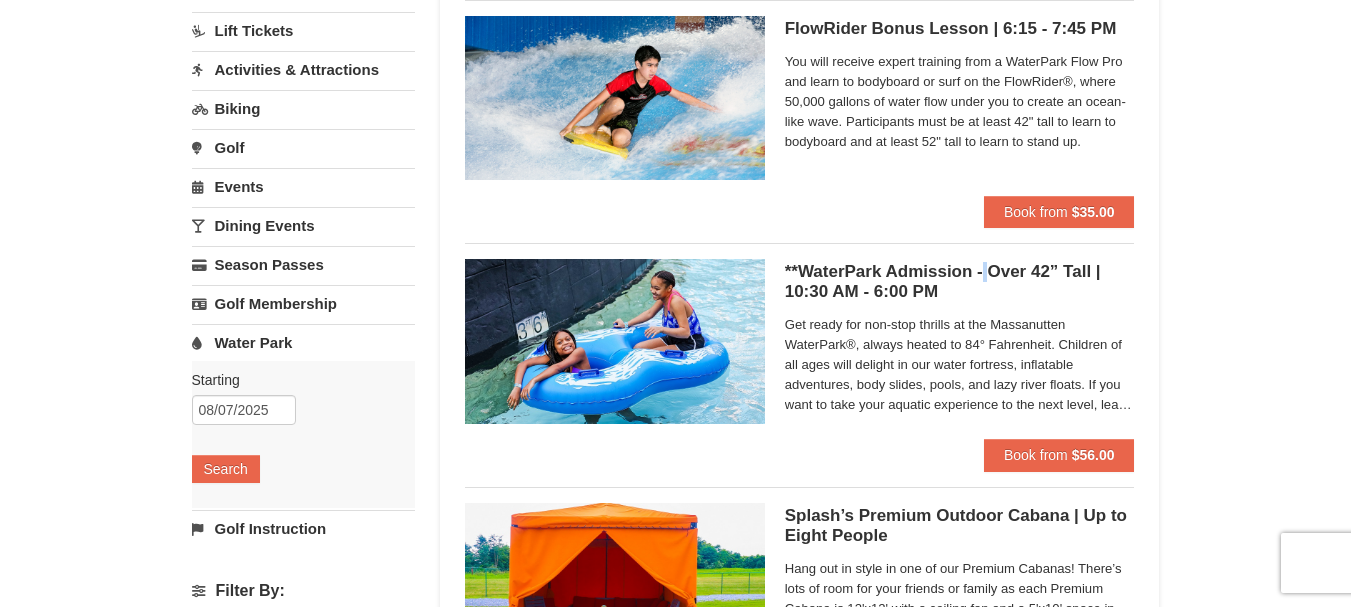 click on "**WaterPark Admission - Over 42” Tall | 10:30 AM - 6:00 PM  Massanutten Indoor/Outdoor WaterPark" at bounding box center (960, 282) 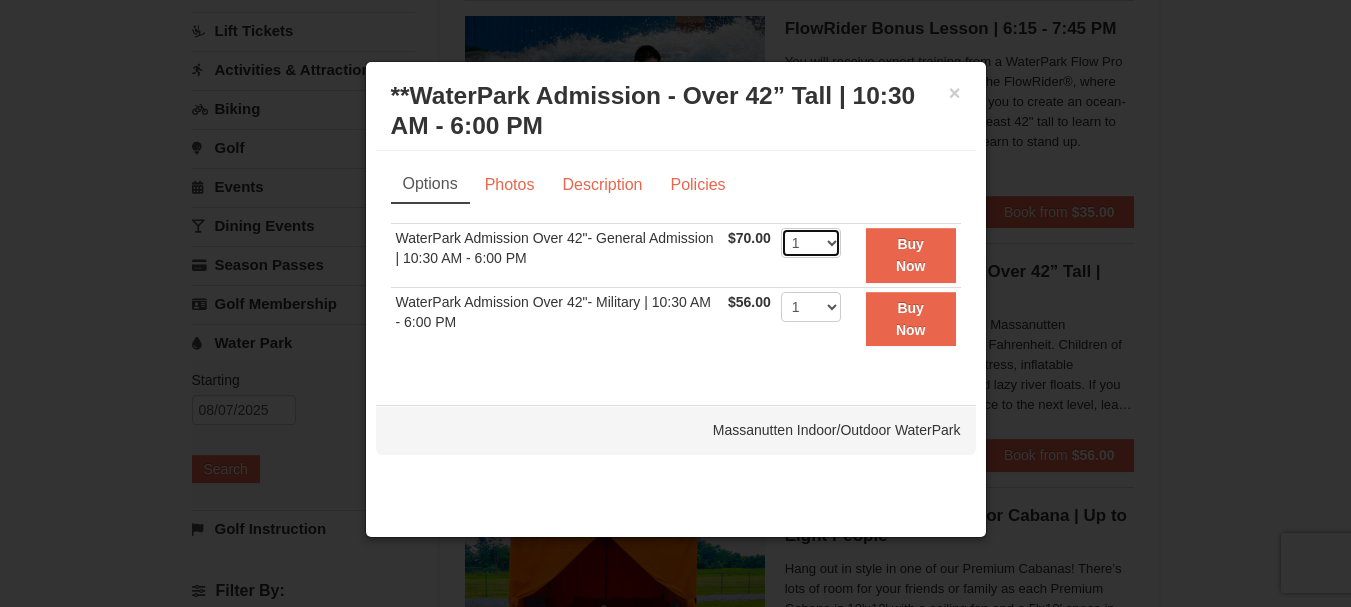 click on "1
2
3
4
5
6
7
8
9
10
11
12
13
14
15
16
17
18
19
20
21 22" at bounding box center (811, 243) 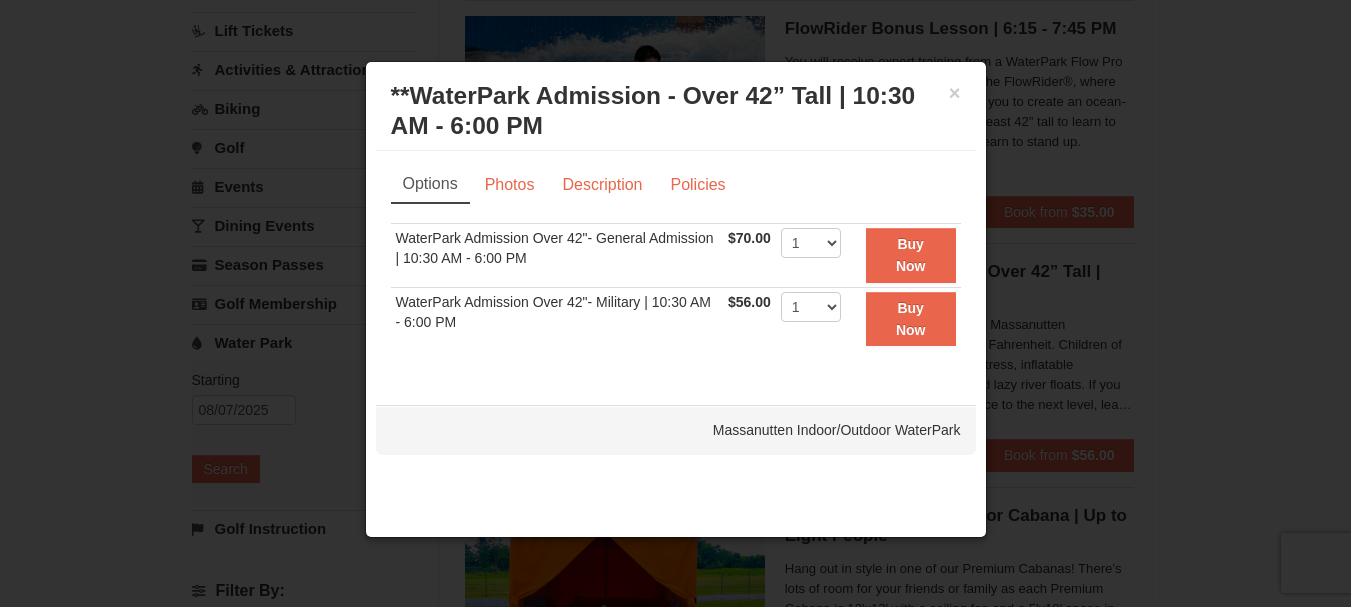 click on "WaterPark Admission Over 42"- General Admission | 10:30 AM - 6:00 PM" at bounding box center [557, 255] 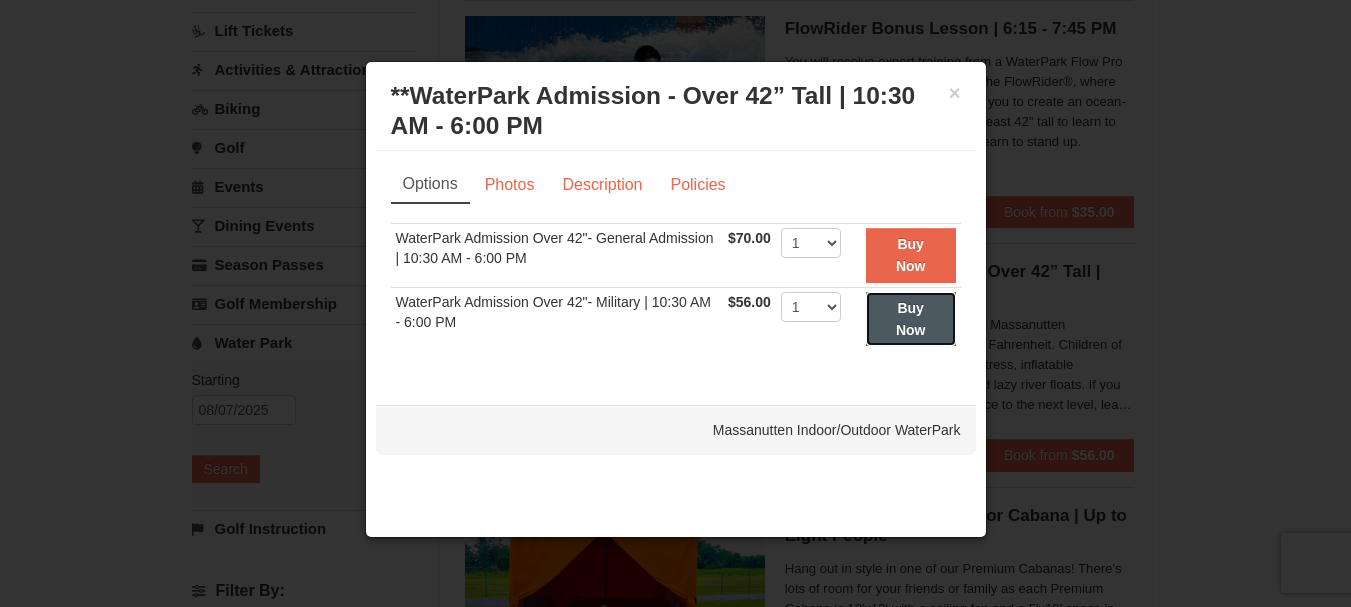 click on "Buy Now" at bounding box center [911, 319] 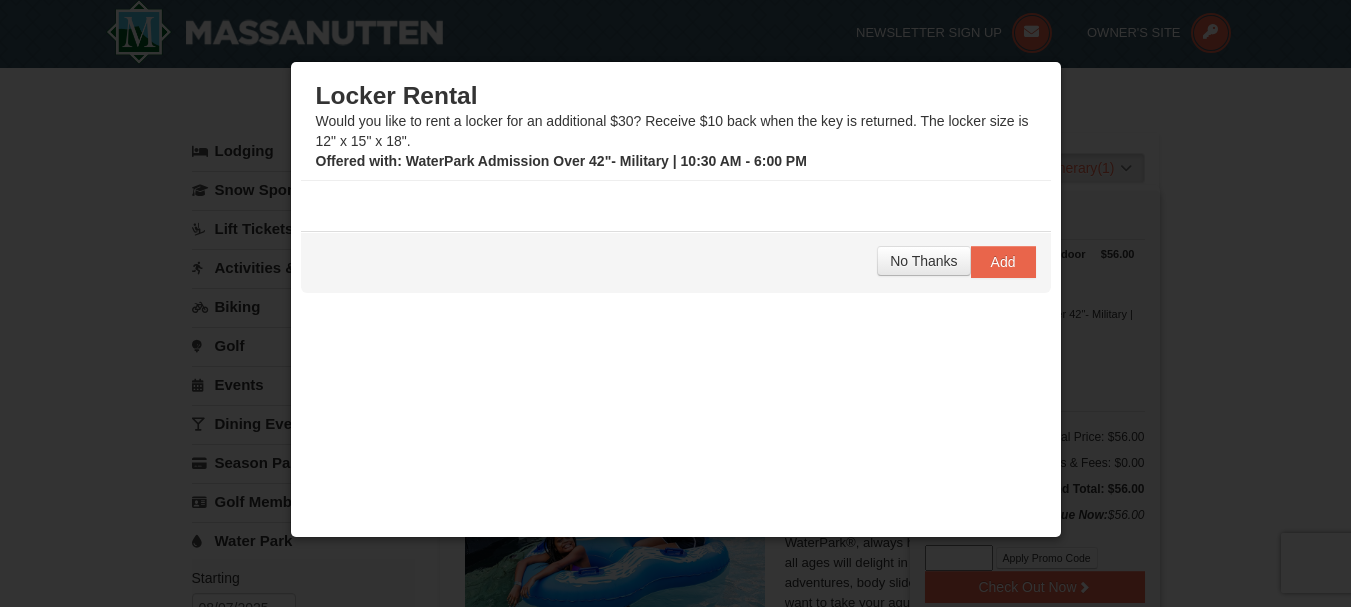scroll, scrollTop: 6, scrollLeft: 0, axis: vertical 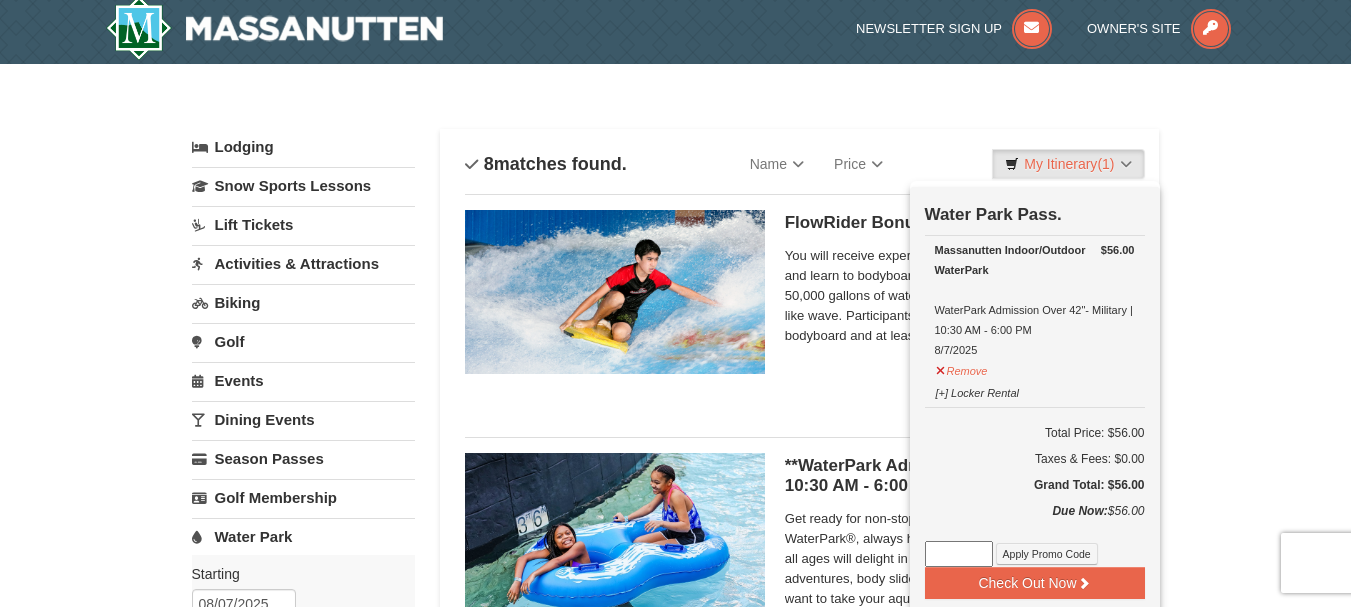 click on "×
Categories
List
Filter
My Itinerary (1)
Check Out Now
Water Park Pass.
$56.00
Massanutten Indoor/Outdoor WaterPark
WaterPark Admission Over 42"- Military | 10:30 AM - 6:00 PM
8/7/2025" at bounding box center [675, 1130] 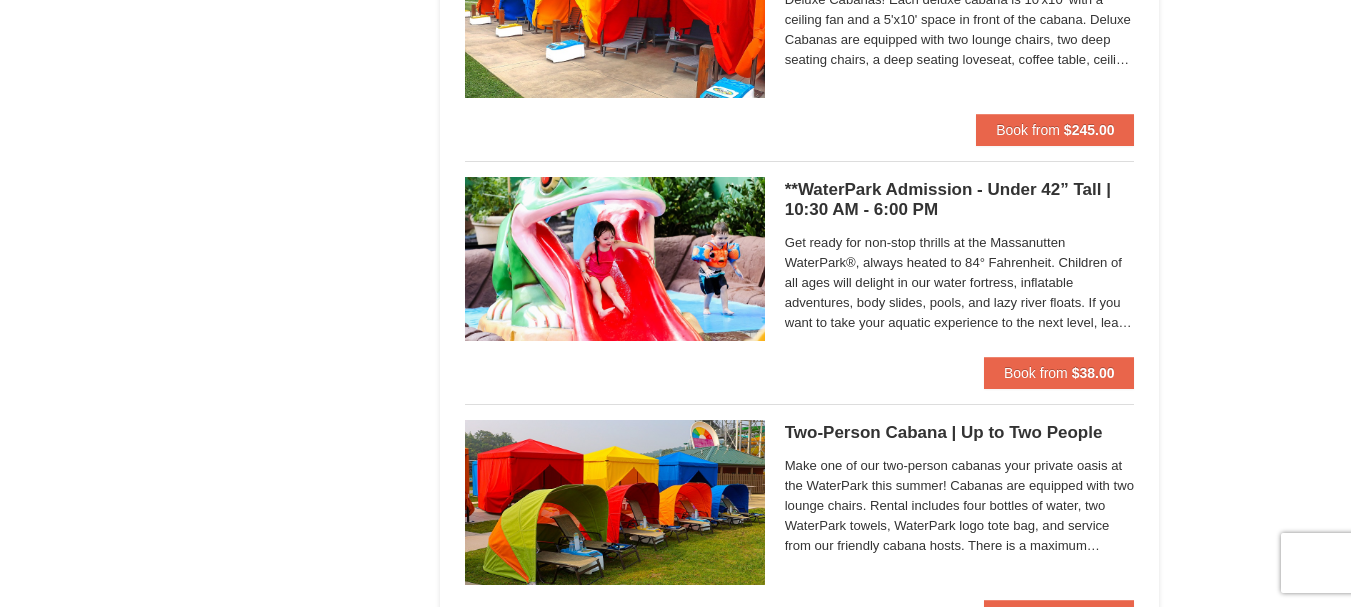 scroll, scrollTop: 1306, scrollLeft: 0, axis: vertical 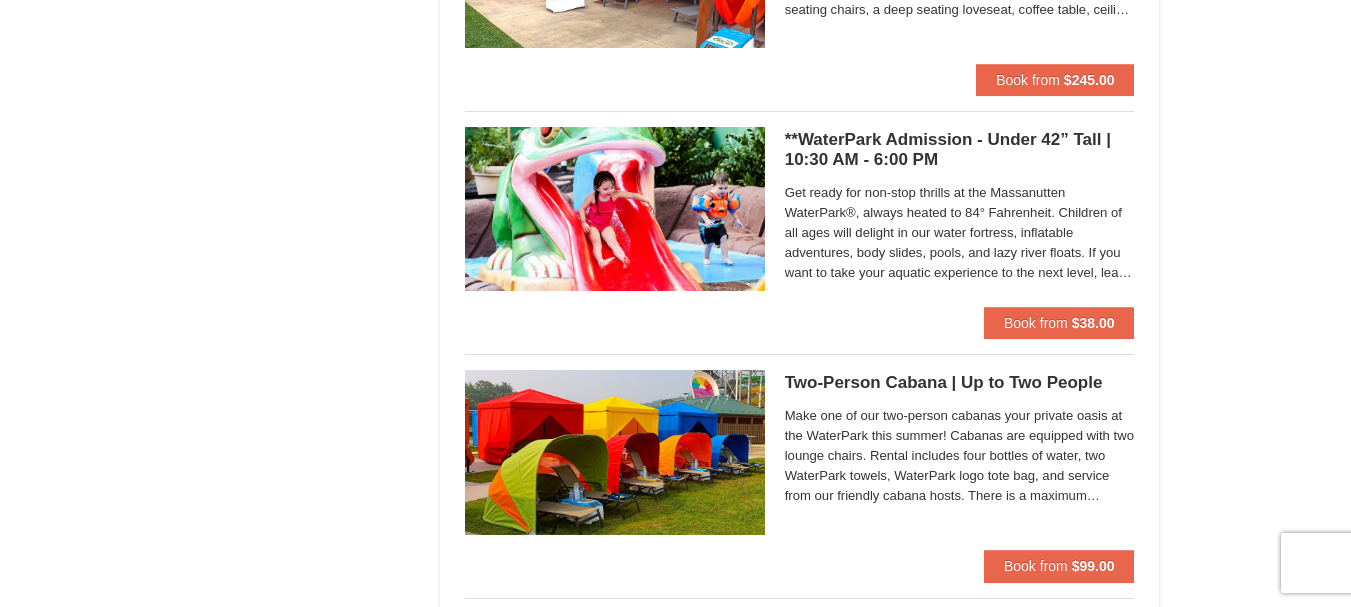 click on "**WaterPark Admission - Under 42” Tall | 10:30 AM - 6:00 PM  Massanutten Indoor/Outdoor WaterPark" at bounding box center (960, 150) 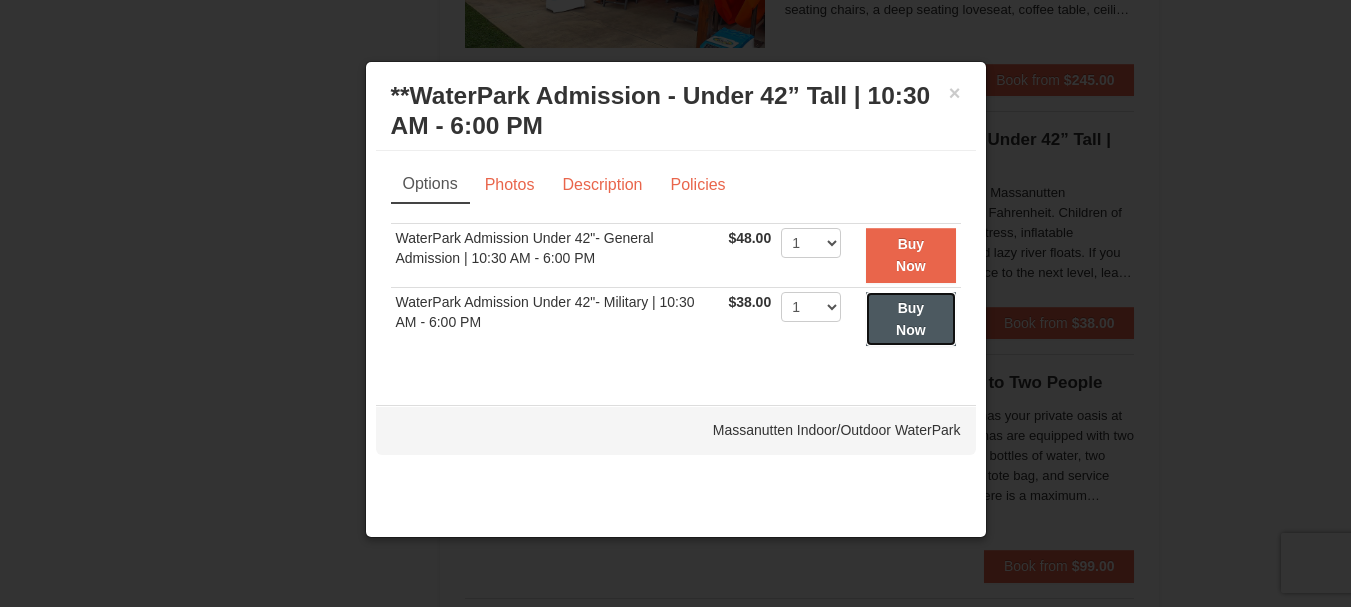 click on "Buy Now" at bounding box center [911, 319] 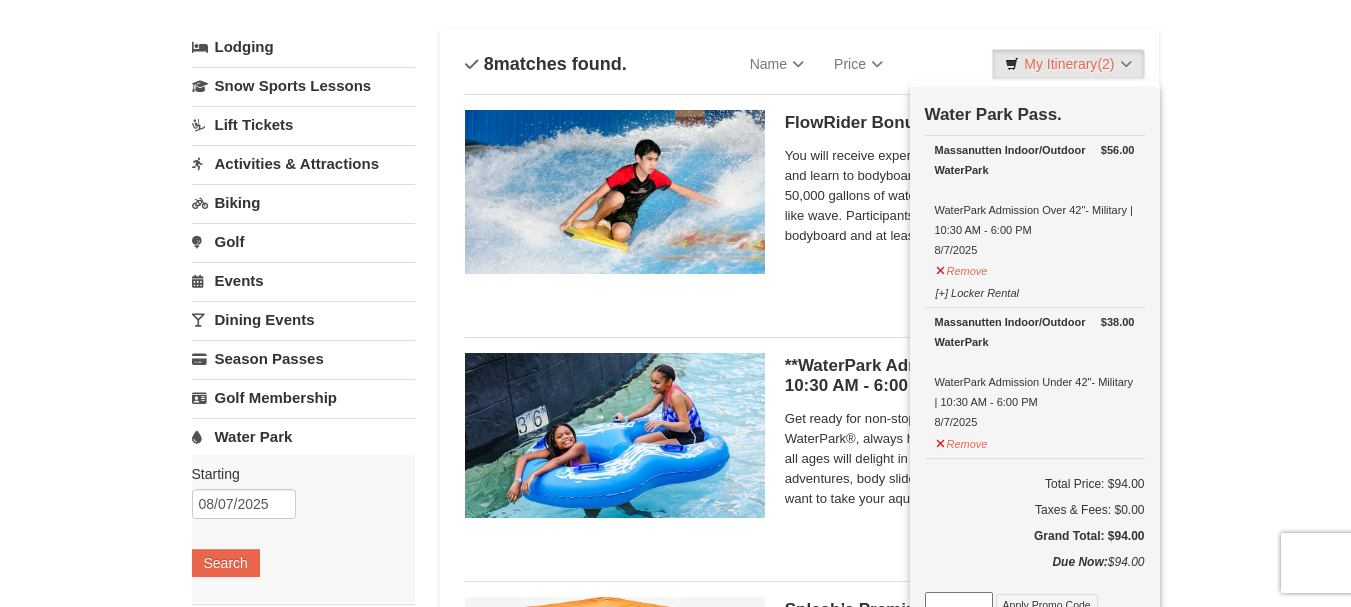 scroll, scrollTop: 206, scrollLeft: 0, axis: vertical 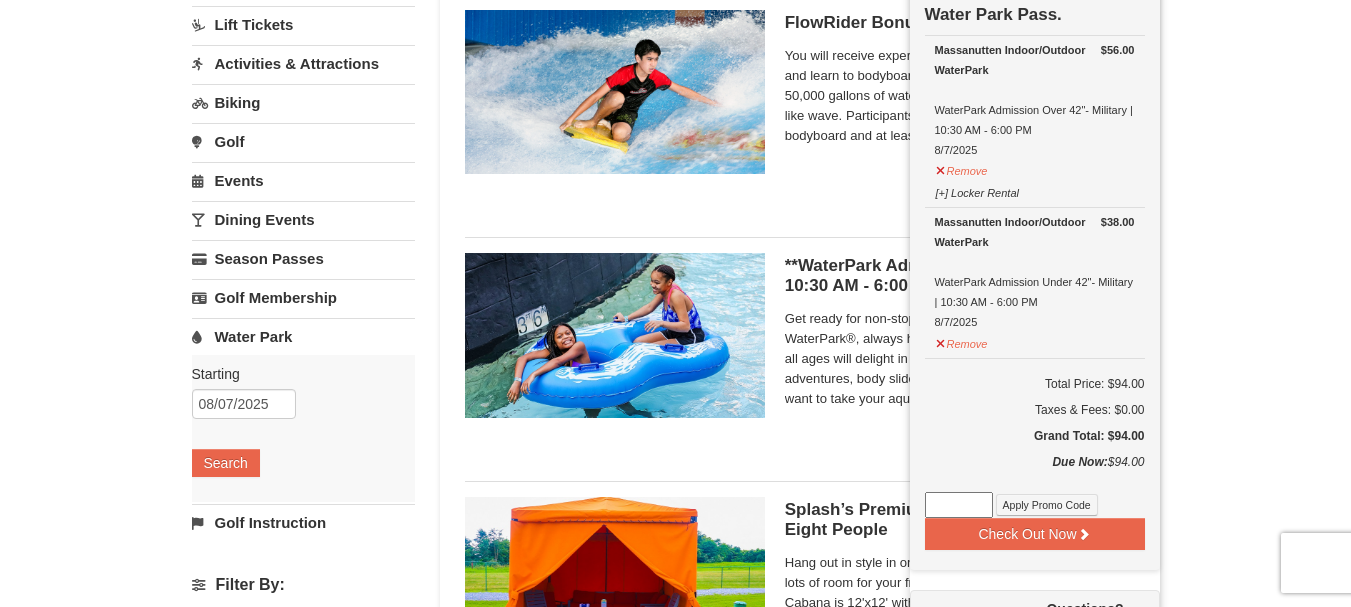 click at bounding box center (959, 505) 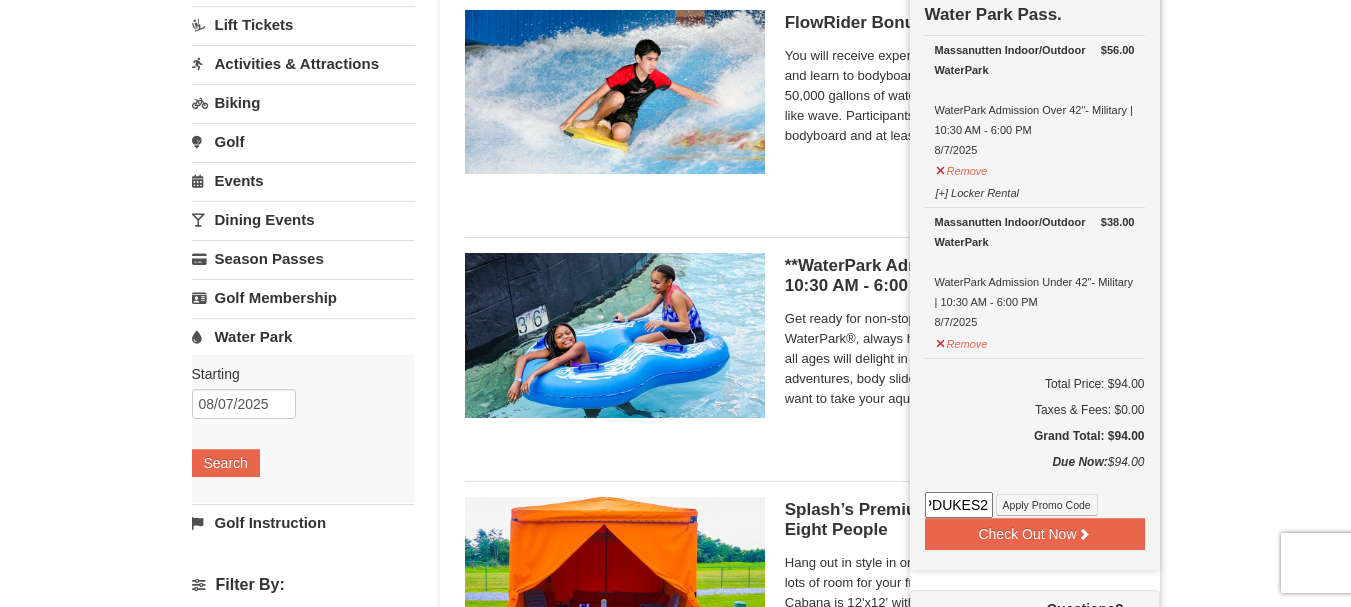 scroll, scrollTop: 0, scrollLeft: 26, axis: horizontal 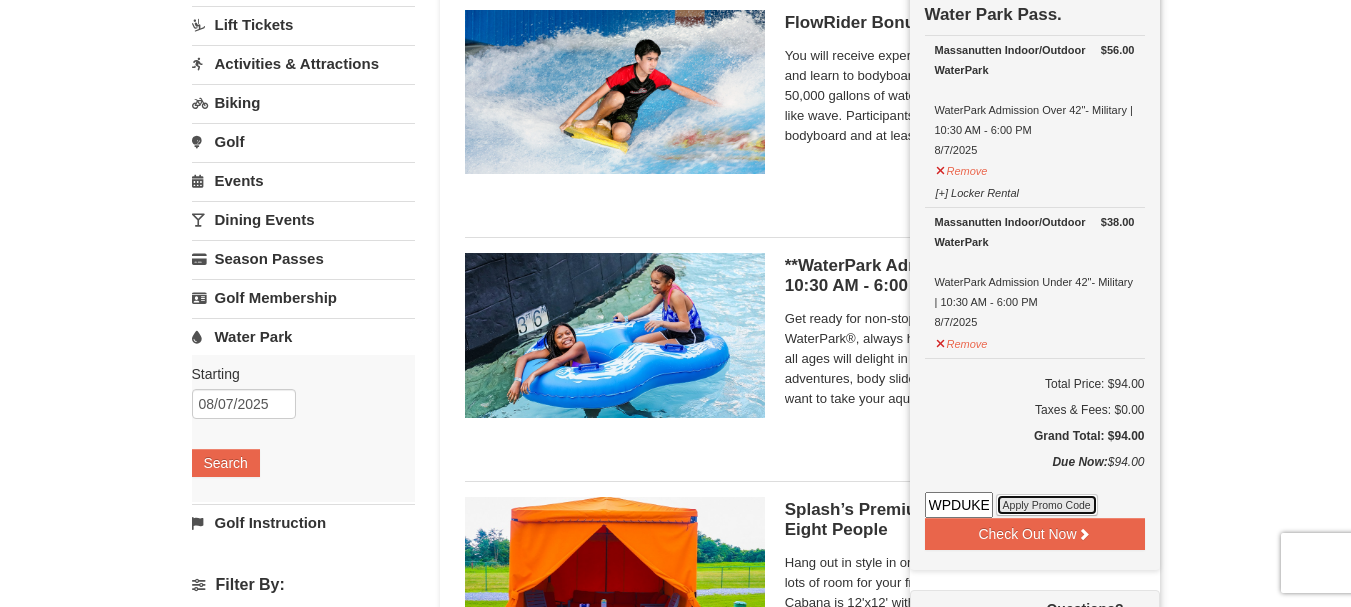 click on "Apply Promo Code" at bounding box center [1047, 505] 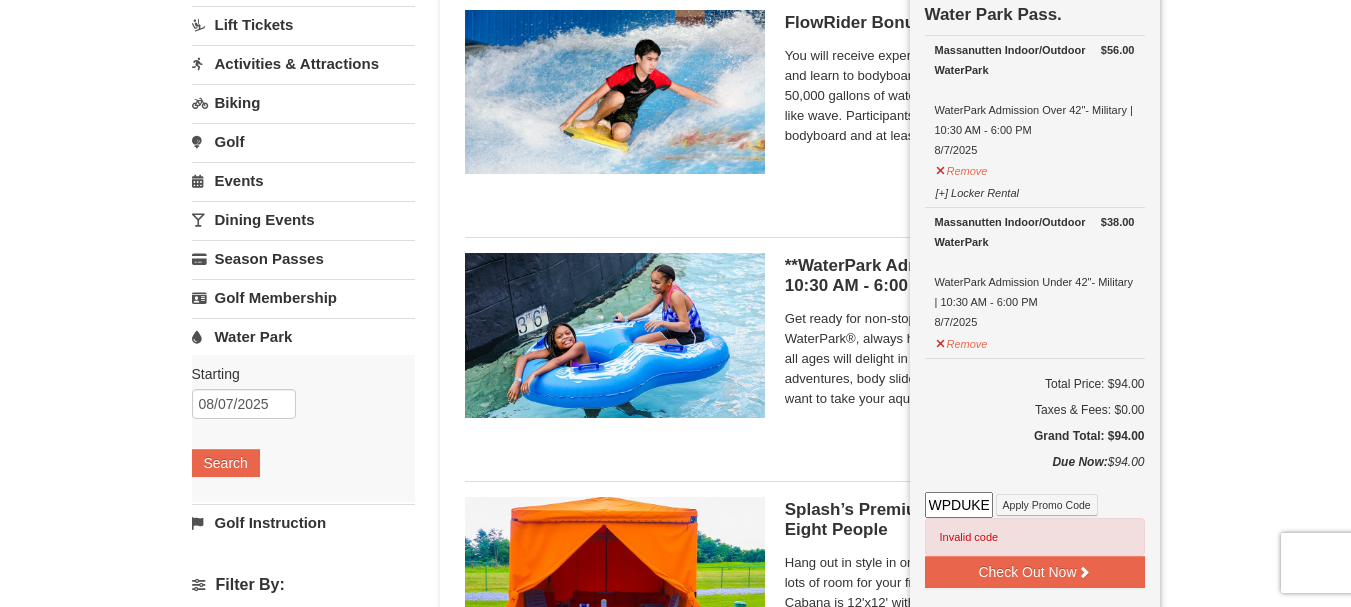 drag, startPoint x: 965, startPoint y: 492, endPoint x: 895, endPoint y: 492, distance: 70 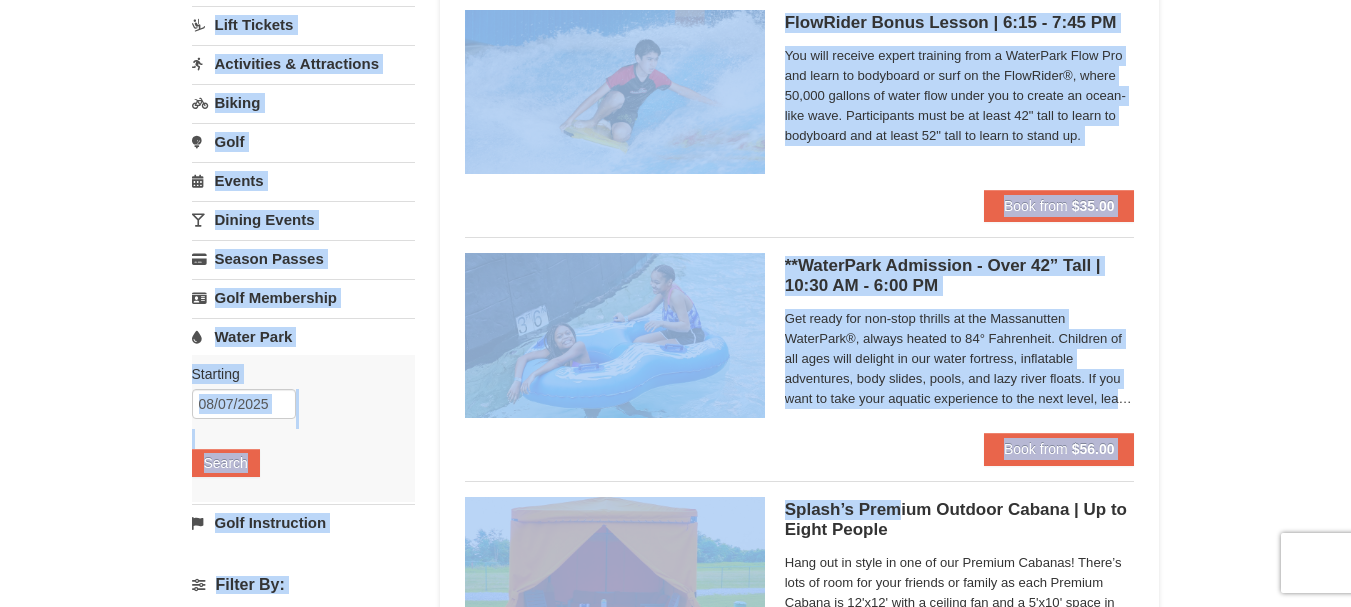 click on "**WaterPark Admission - Over 42” Tall | 10:30 AM - 6:00 PM  Massanutten Indoor/Outdoor WaterPark
Get ready for non-stop thrills at the Massanutten WaterPark®, always heated to 84° Fahrenheit. Children of all ages will delight in our water fortress, inflatable adventures, body slides, pools, and lazy river floats. If you want to take your aquatic experience to the next level, learn how to surf on our FlowRider® Endless Wave. No matter what adventure you choose, you’ll be sure to meet new friends along the way! Don't forget to bring a towel.
Book from   $56.00" at bounding box center [800, 351] 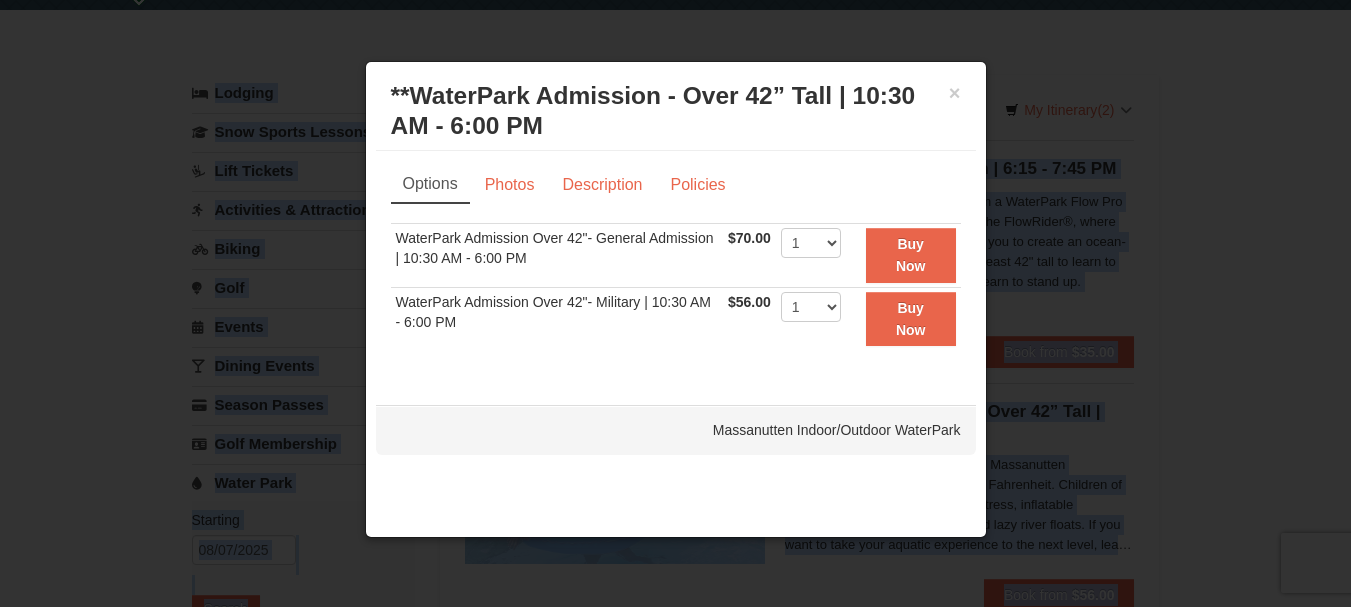 scroll, scrollTop: 0, scrollLeft: 0, axis: both 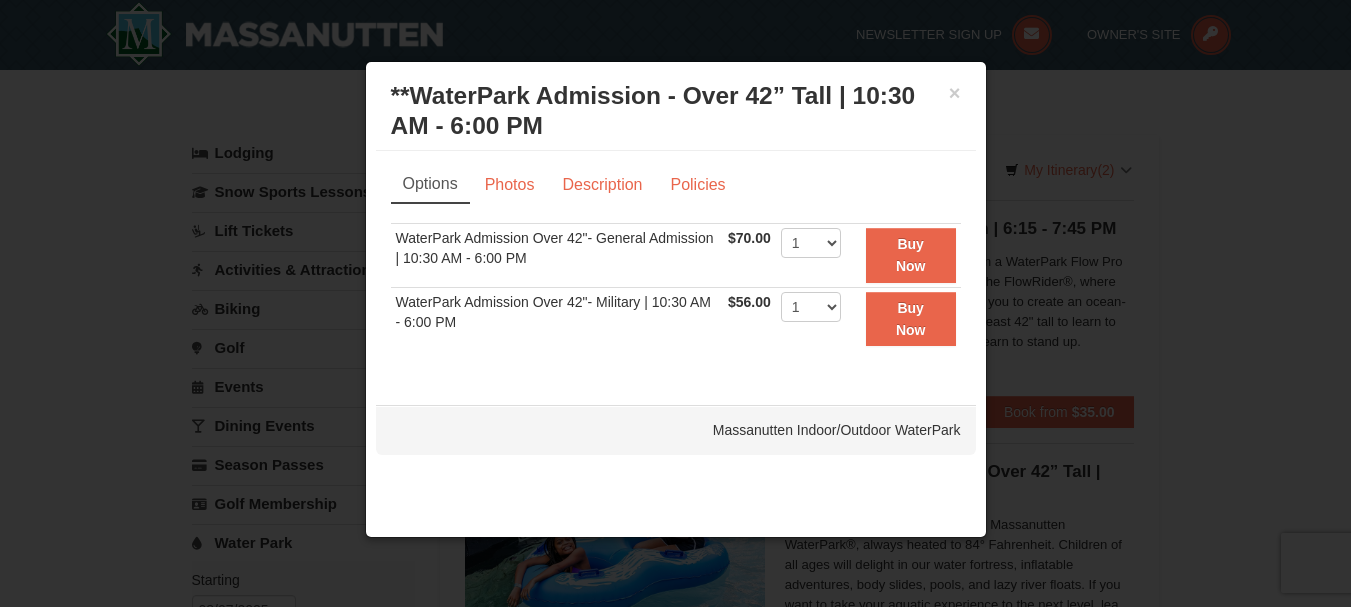 click on "**WaterPark Admission - Over 42” Tall | 10:30 AM - 6:00 PM  Massanutten Indoor/Outdoor WaterPark" at bounding box center (676, 111) 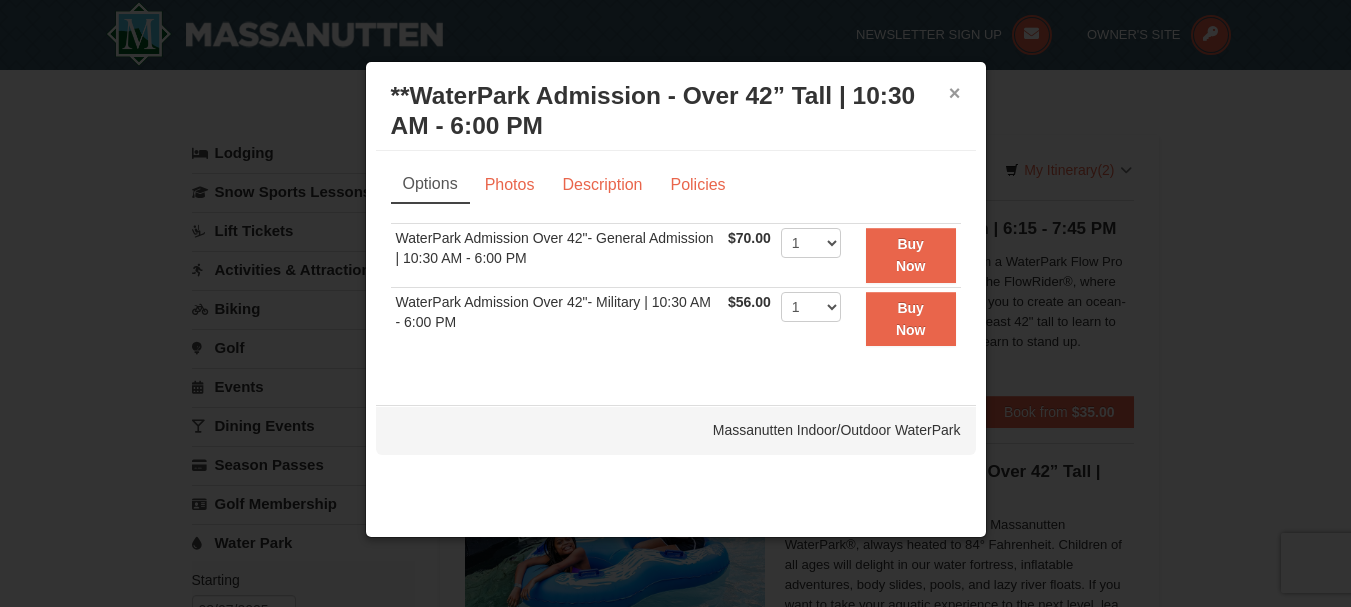 click on "×" at bounding box center [955, 93] 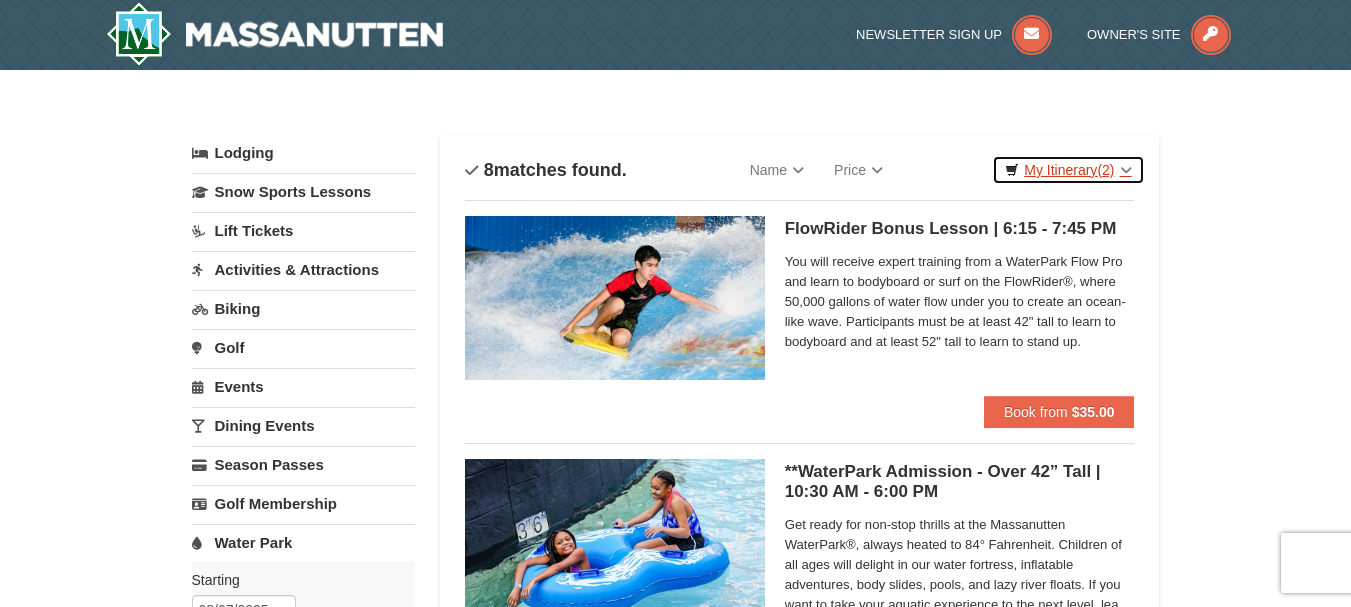 click on "(2)" at bounding box center [1105, 170] 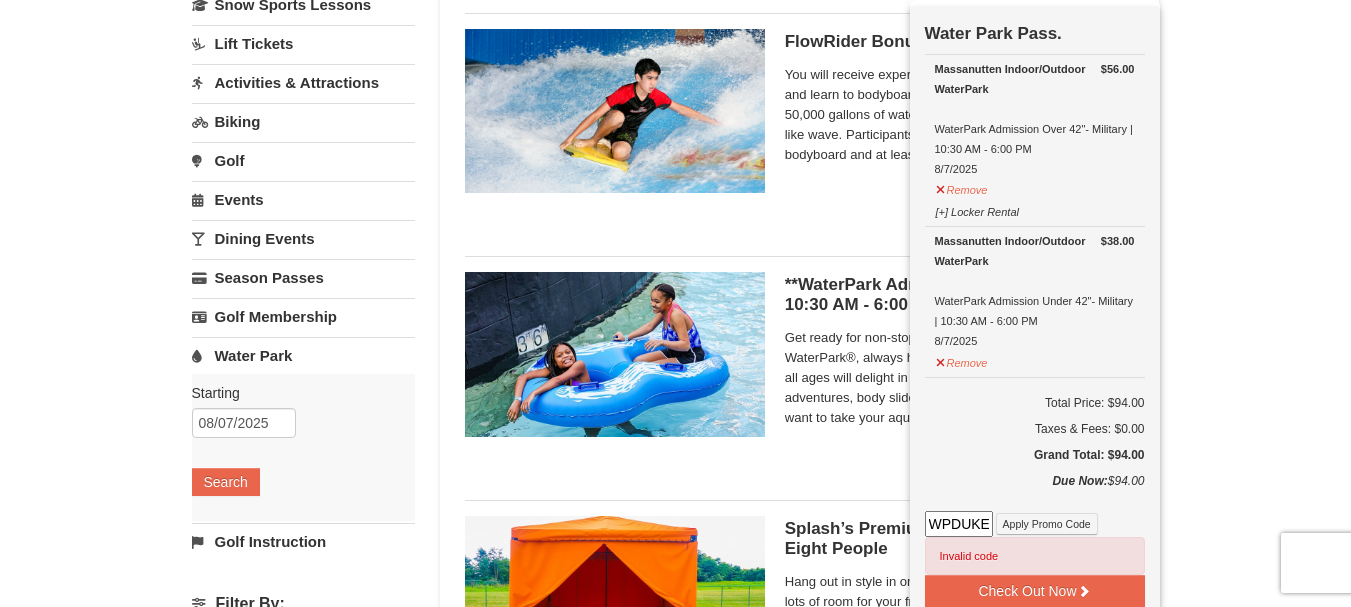 scroll, scrollTop: 200, scrollLeft: 0, axis: vertical 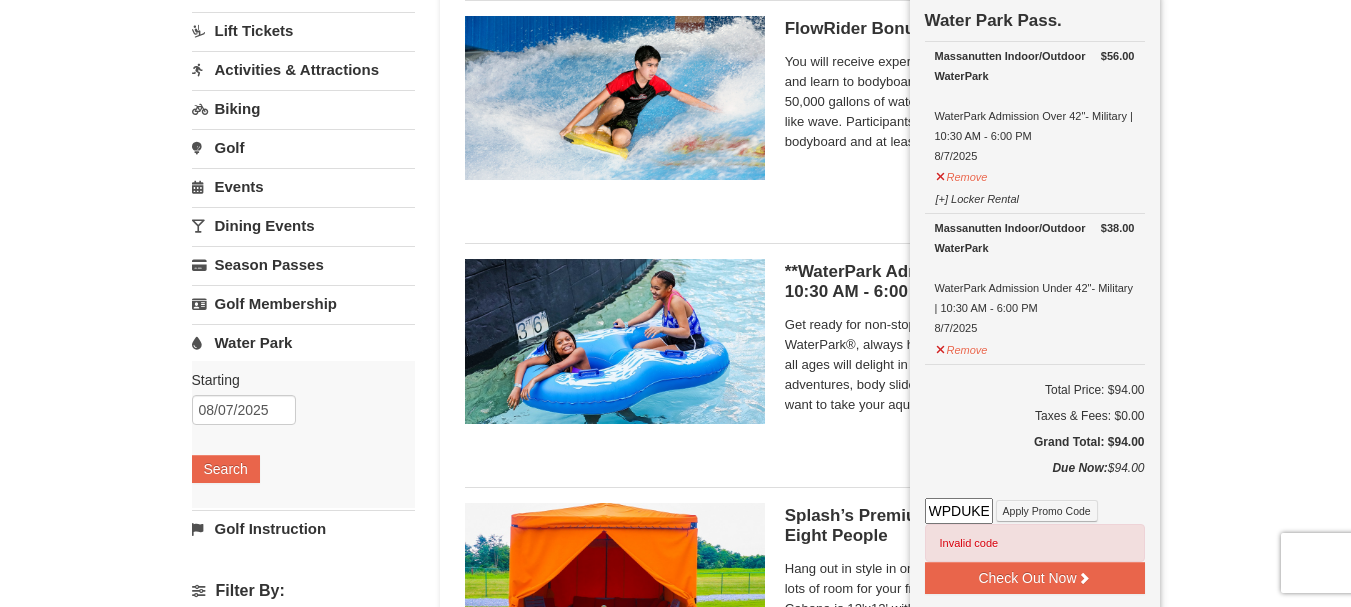 click on "WPDUKES25" at bounding box center (959, 511) 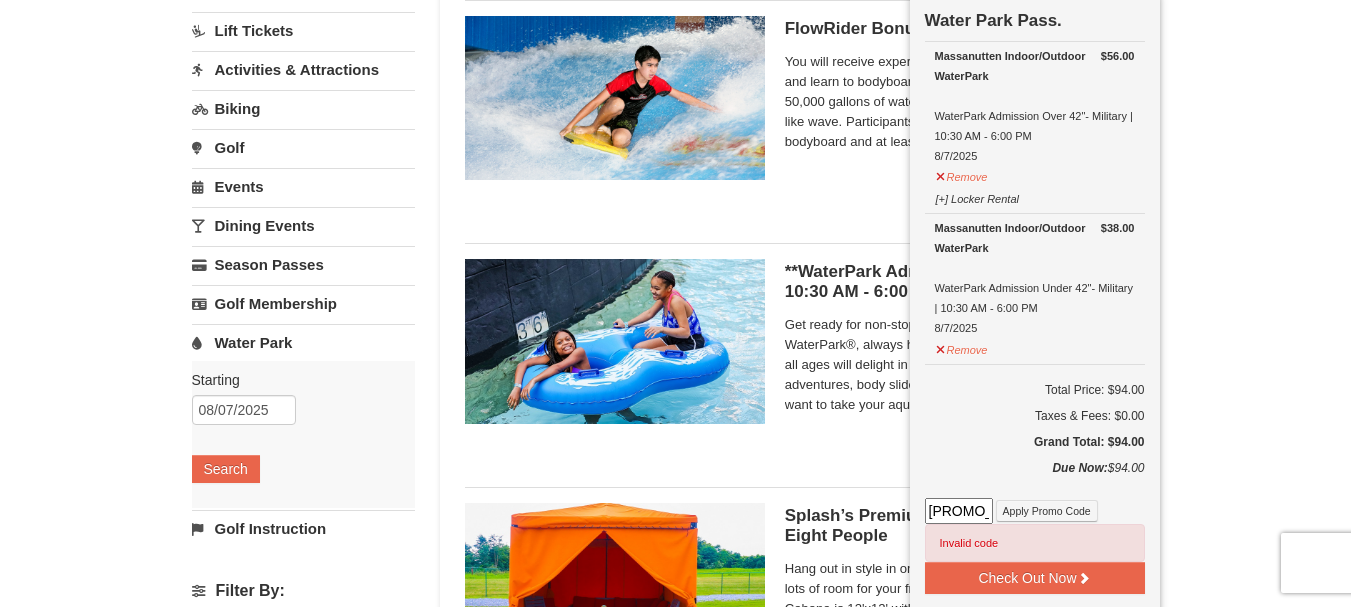 drag, startPoint x: 973, startPoint y: 506, endPoint x: 929, endPoint y: 510, distance: 44.181442 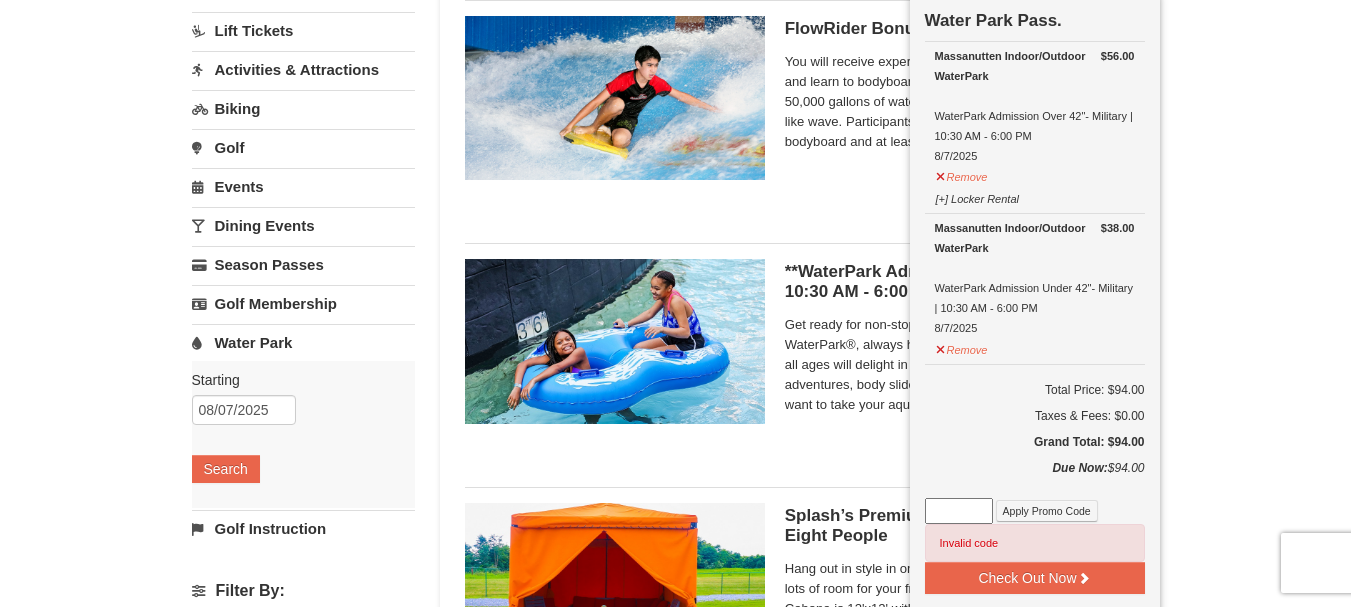 click at bounding box center [959, 511] 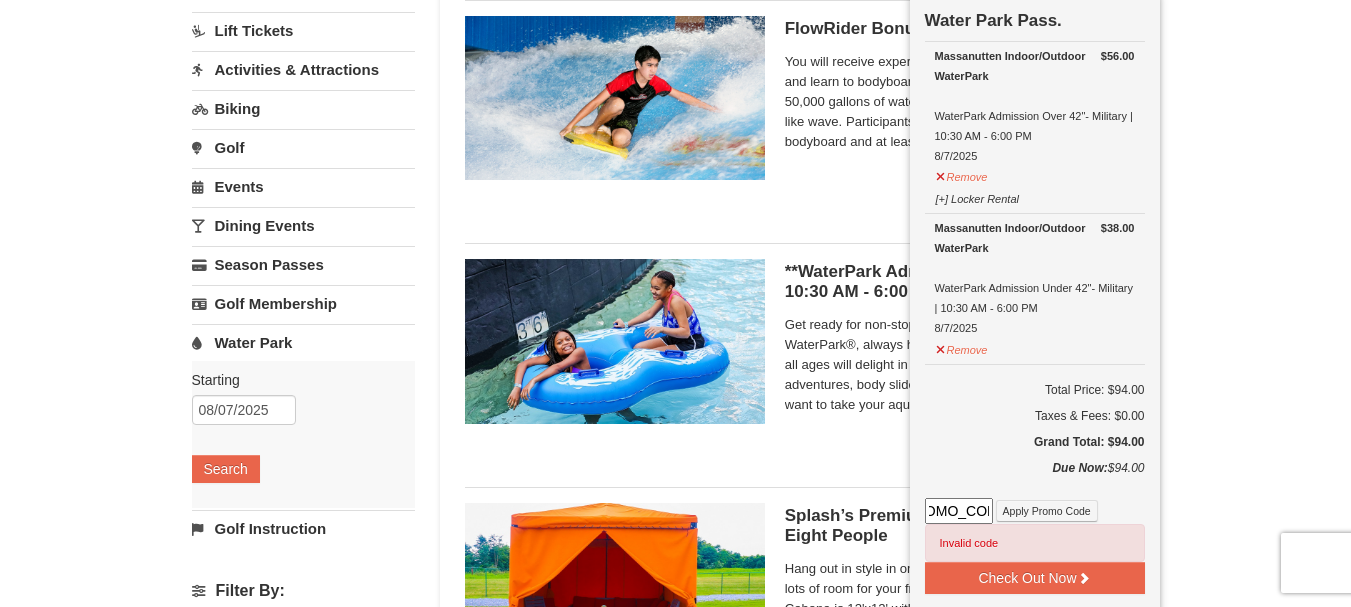 scroll, scrollTop: 0, scrollLeft: 35, axis: horizontal 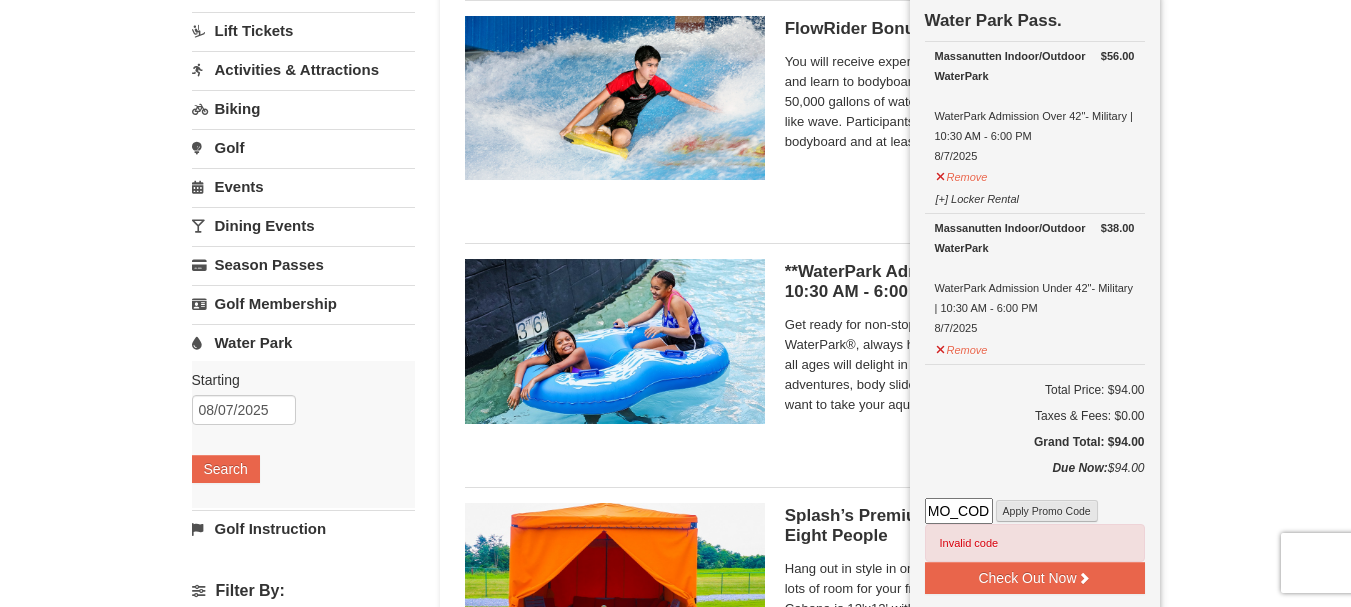 type on "WPFUNDAY25" 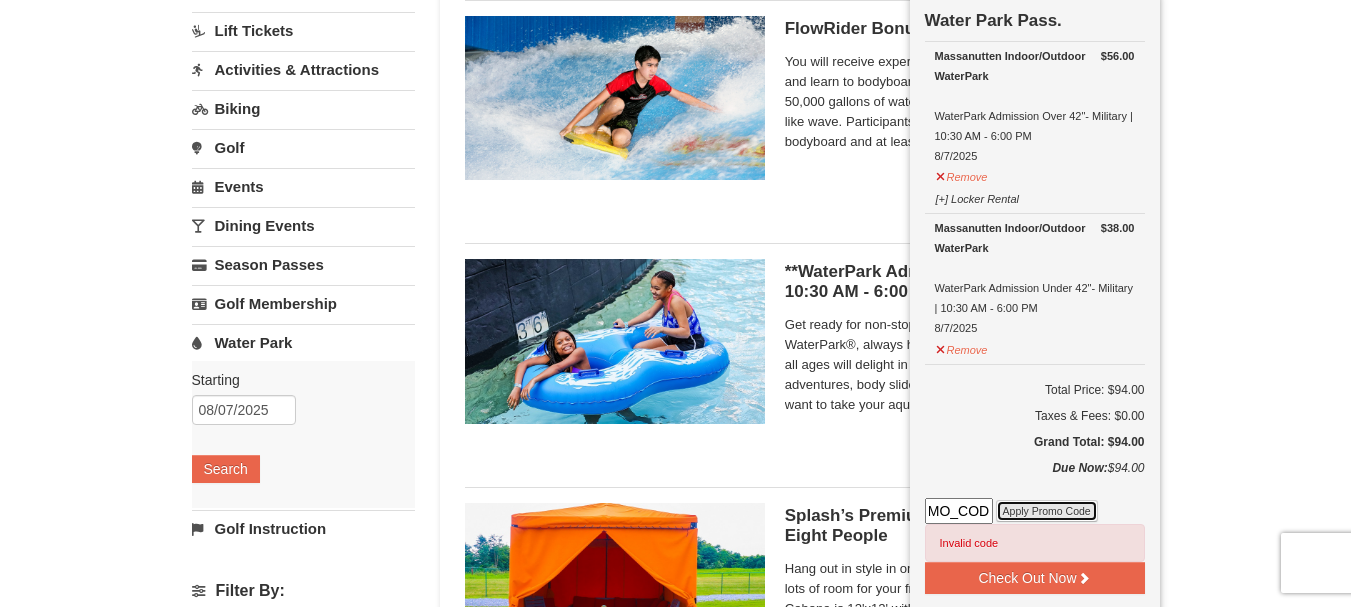 scroll, scrollTop: 0, scrollLeft: 0, axis: both 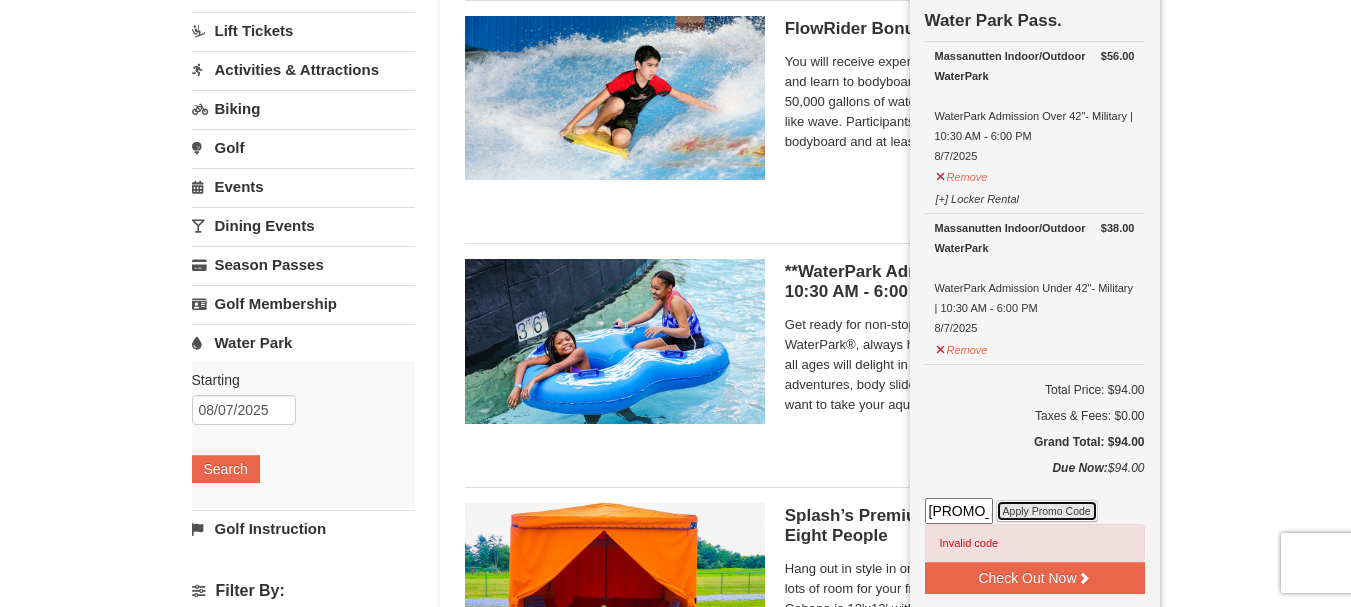 click on "Apply Promo Code" at bounding box center [1047, 511] 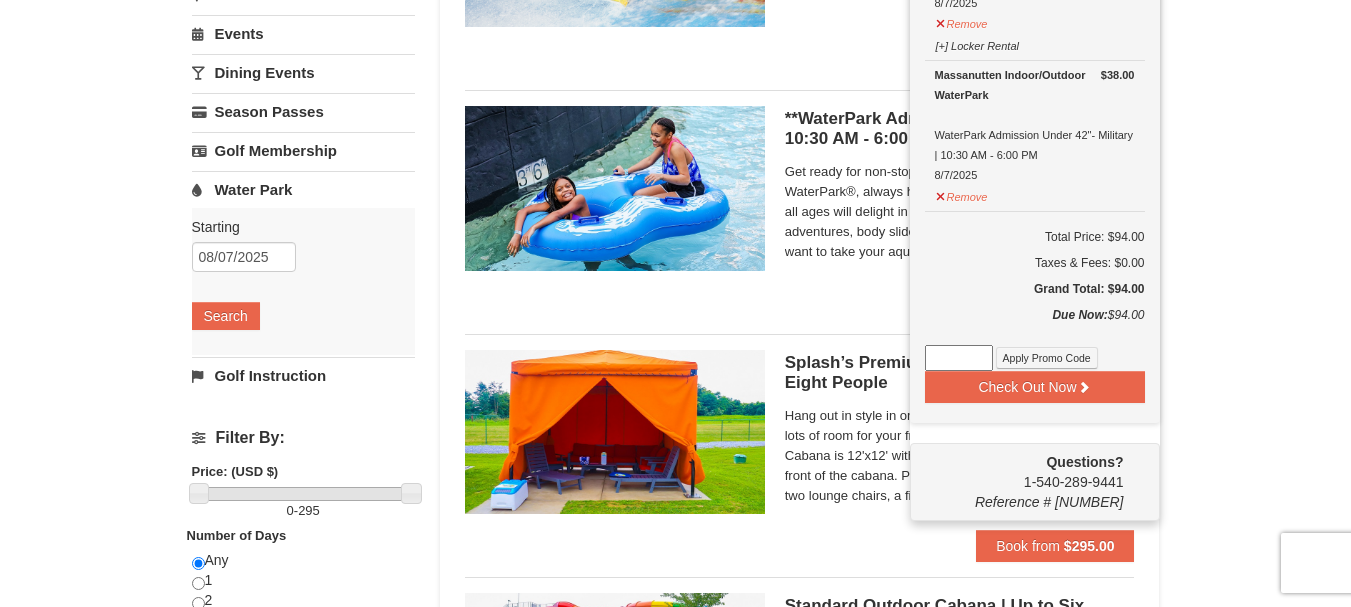 scroll, scrollTop: 400, scrollLeft: 0, axis: vertical 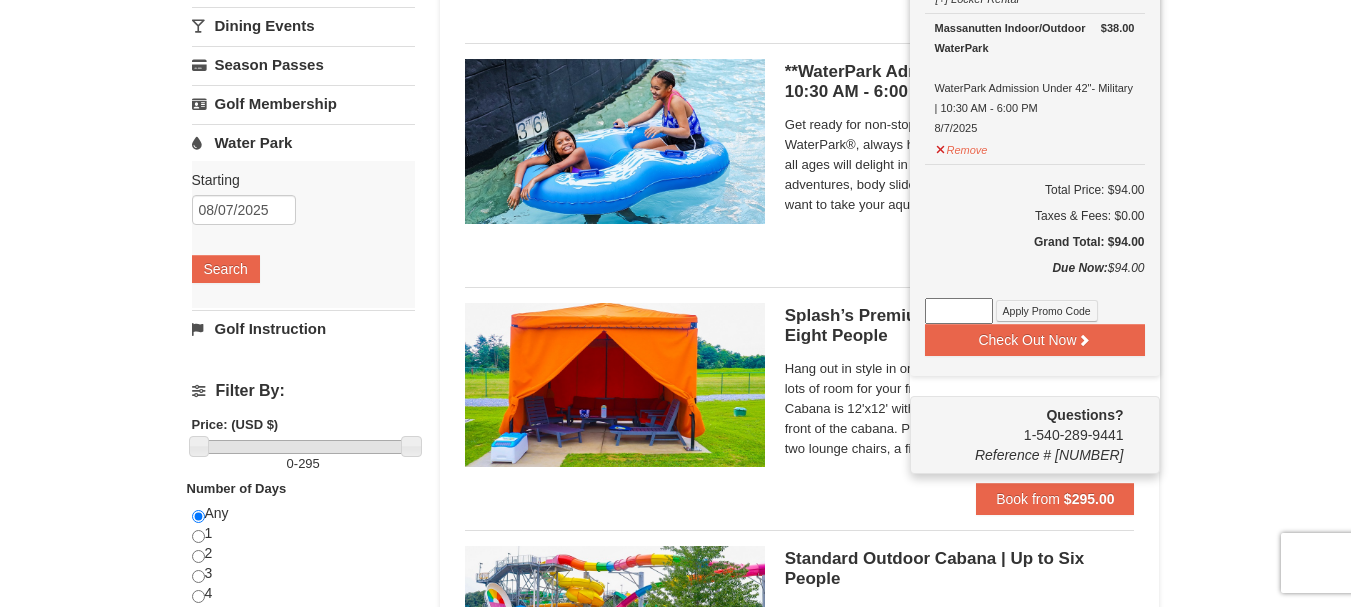 click at bounding box center (959, 311) 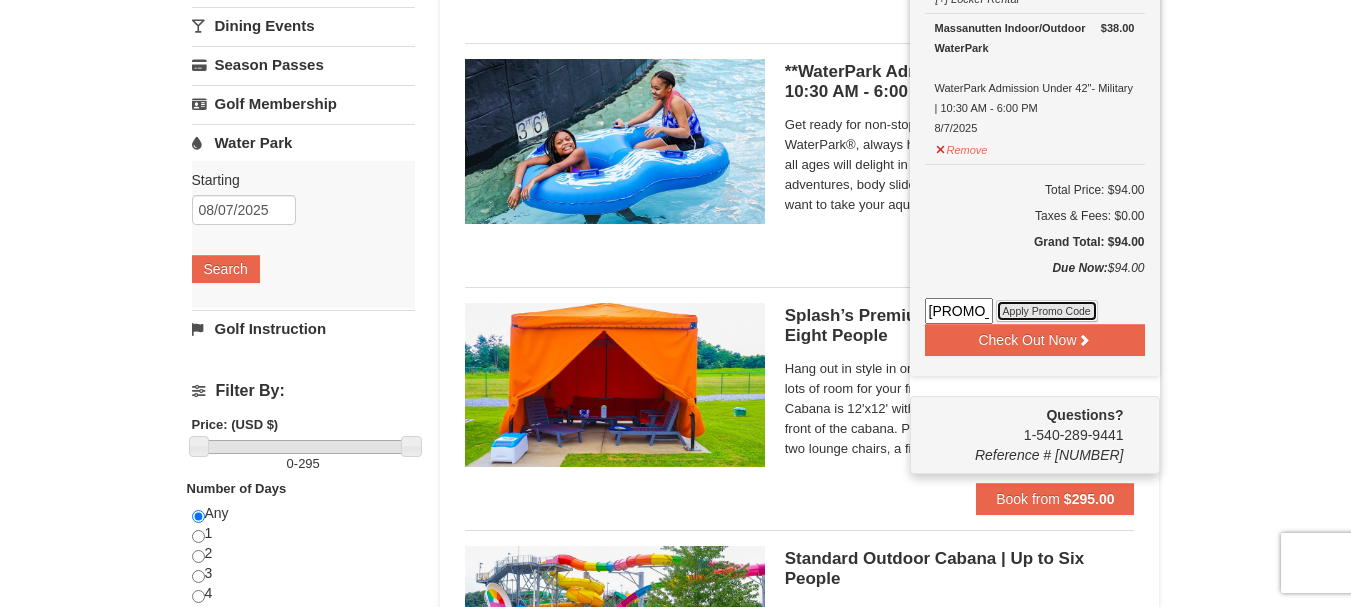 click on "Apply Promo Code" at bounding box center (1047, 311) 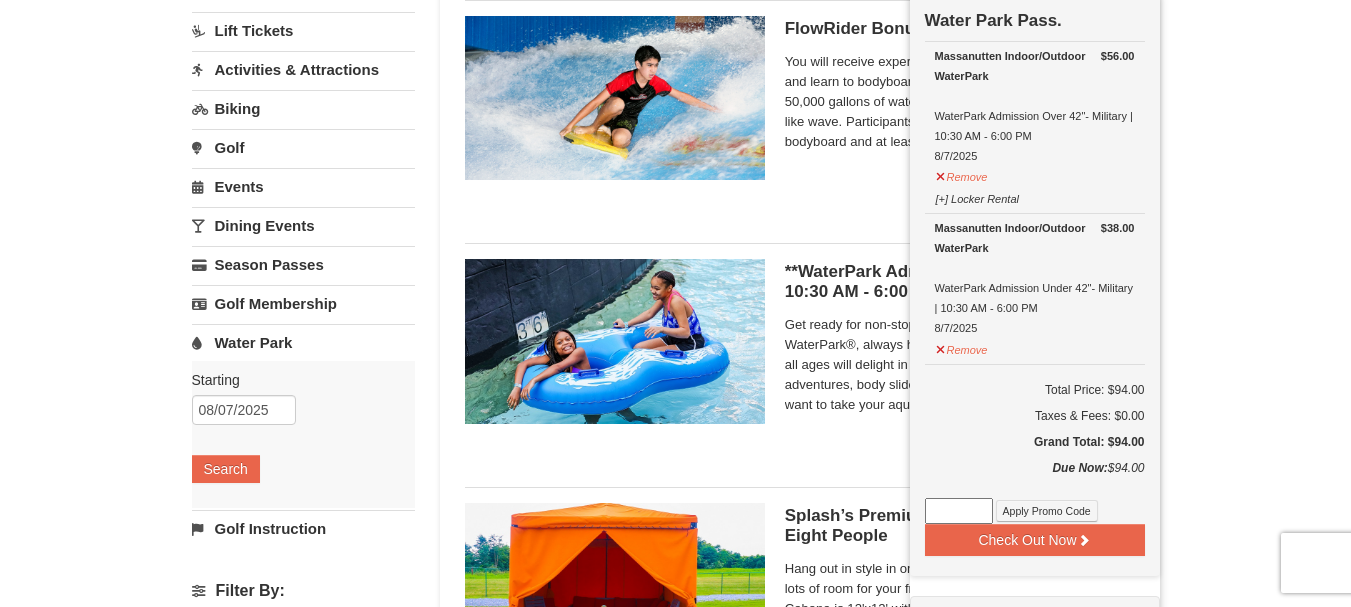 scroll, scrollTop: 300, scrollLeft: 0, axis: vertical 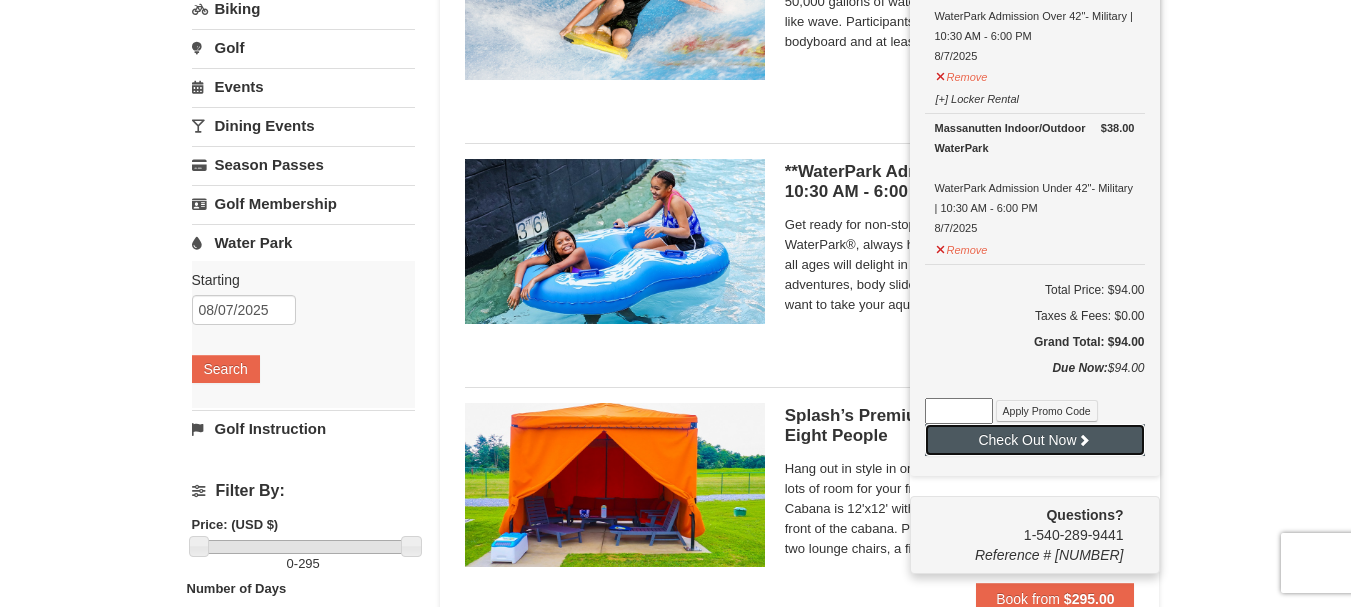 click on "Check Out Now" at bounding box center (1035, 440) 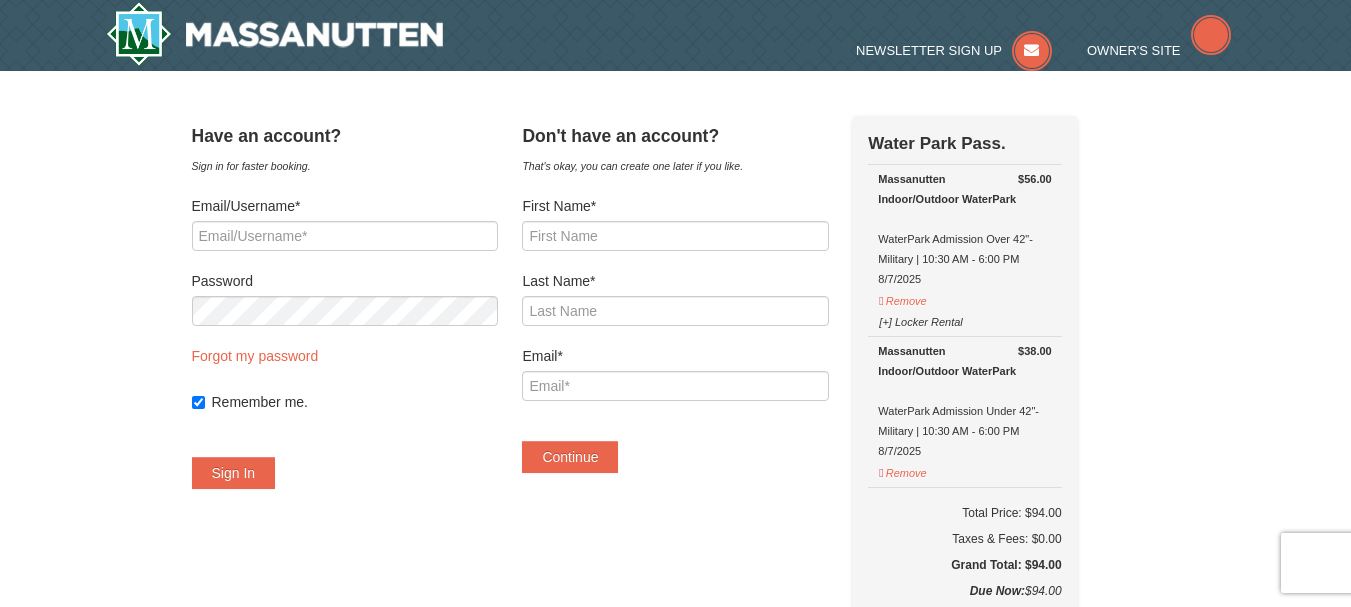 scroll, scrollTop: 0, scrollLeft: 0, axis: both 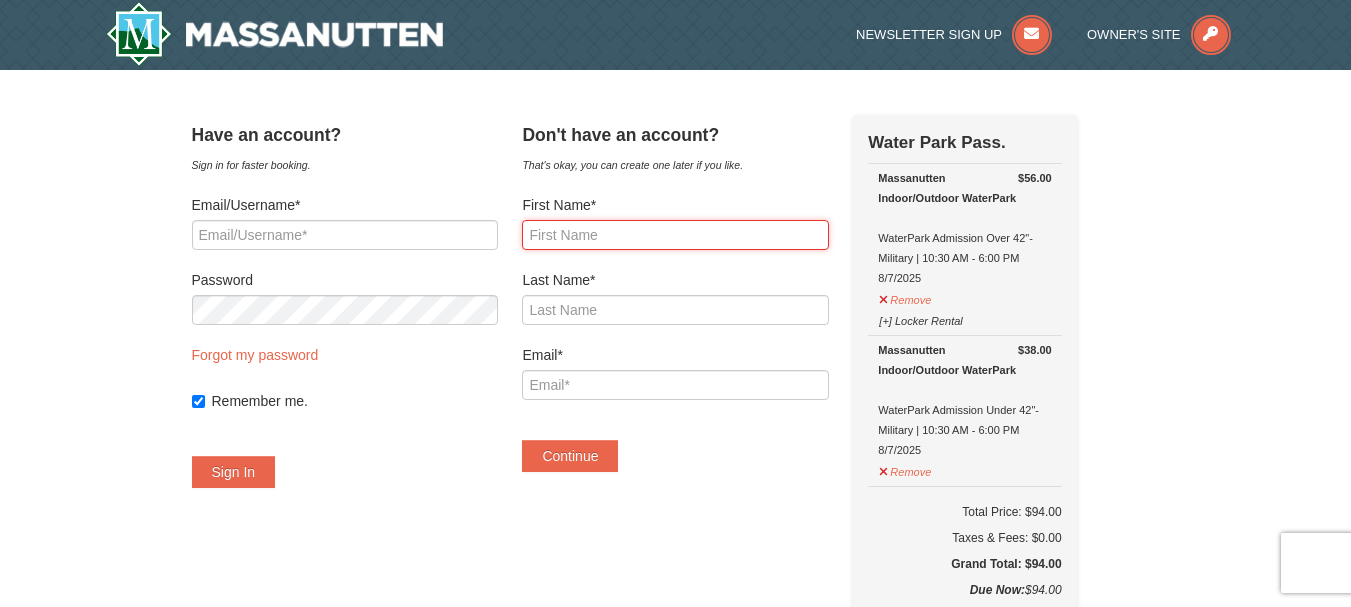 click on "First Name*" at bounding box center [675, 235] 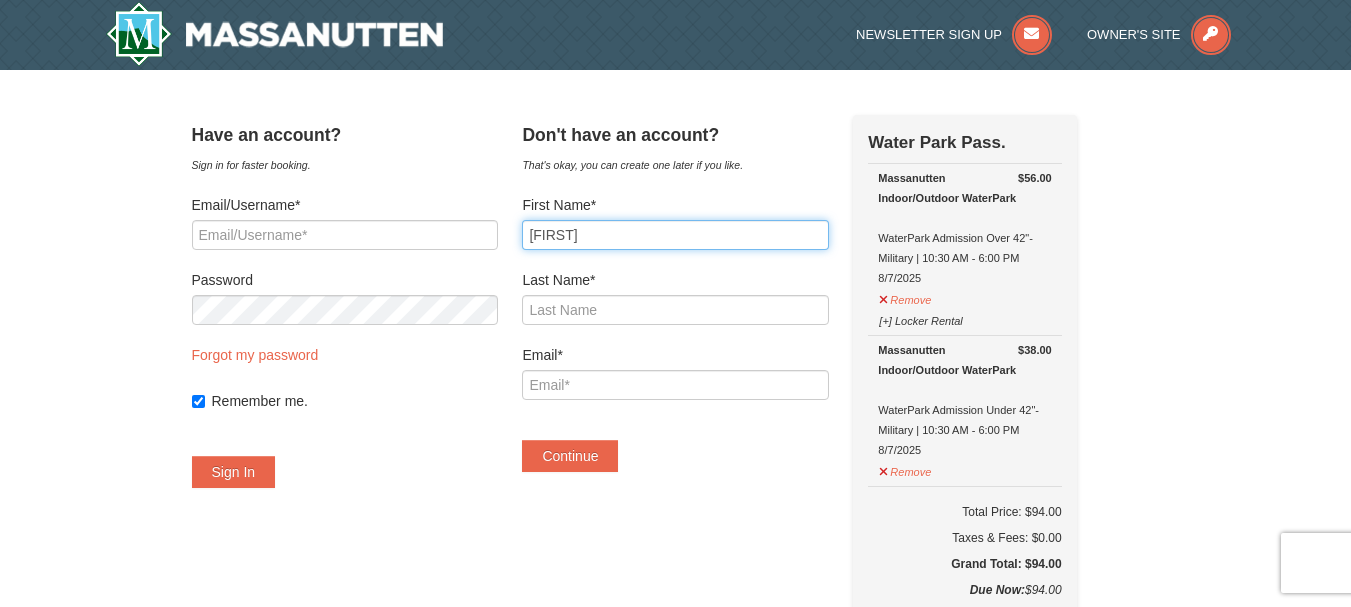 type on "Emily" 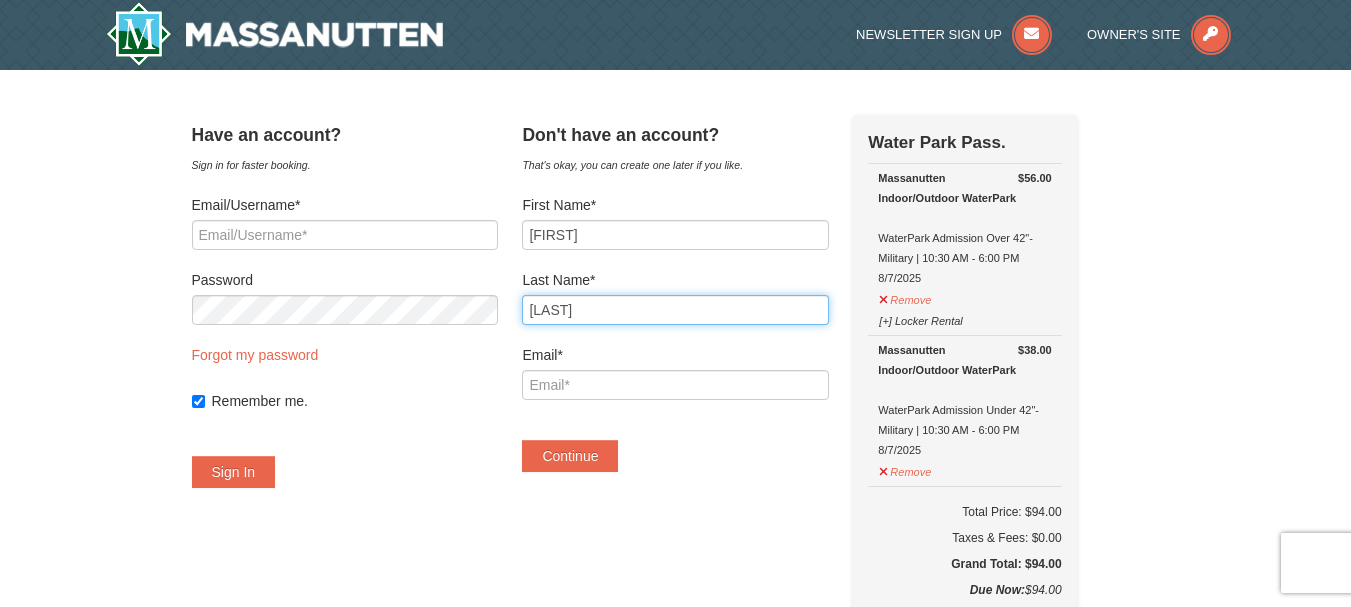 type on "Mau" 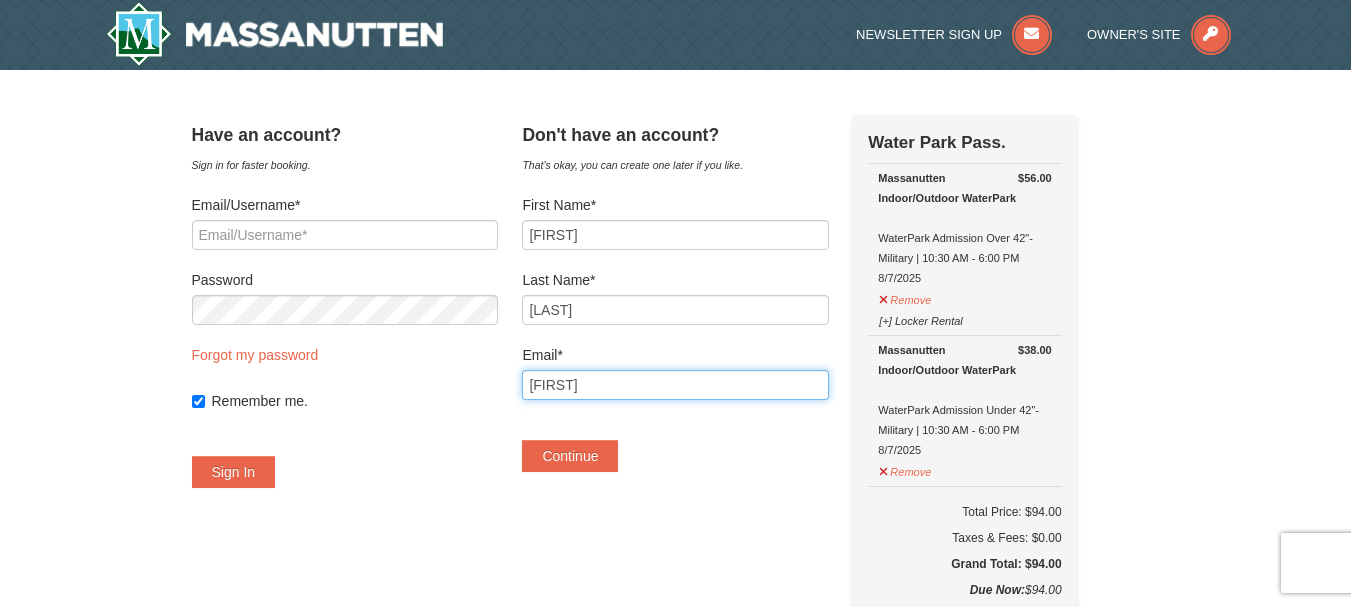 type on "emilysmay4@gmail.com" 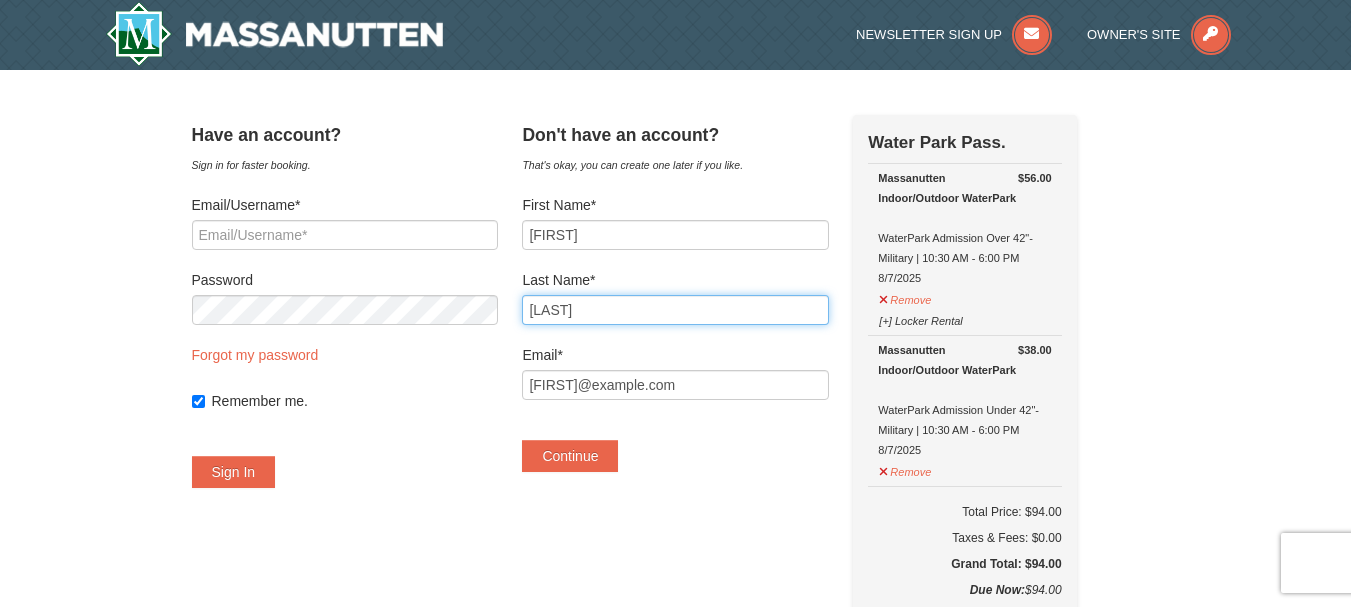 click on "Mau" at bounding box center (675, 310) 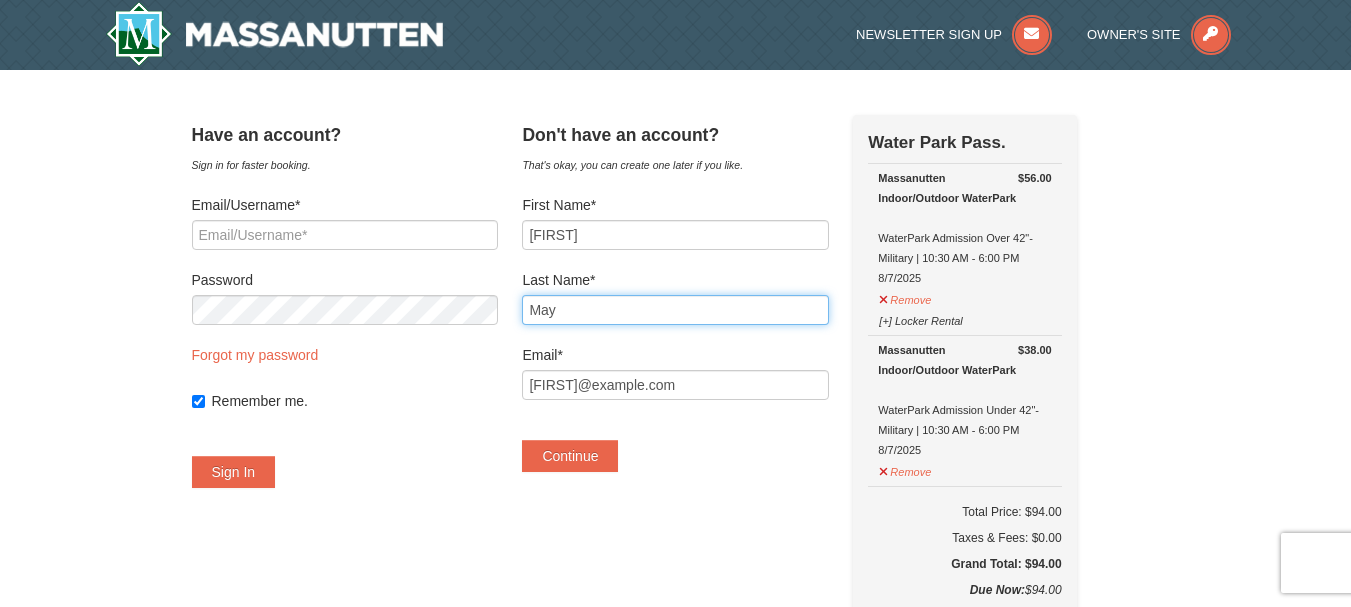 type on "May" 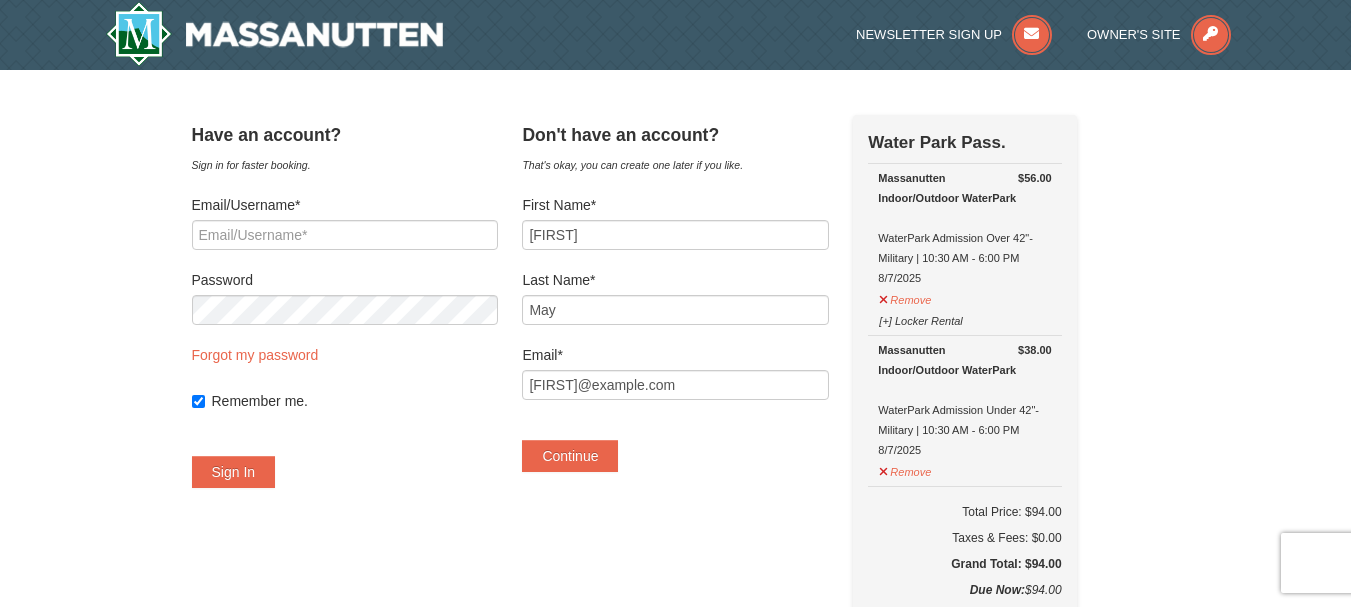 click on "Last Name*" at bounding box center [675, 280] 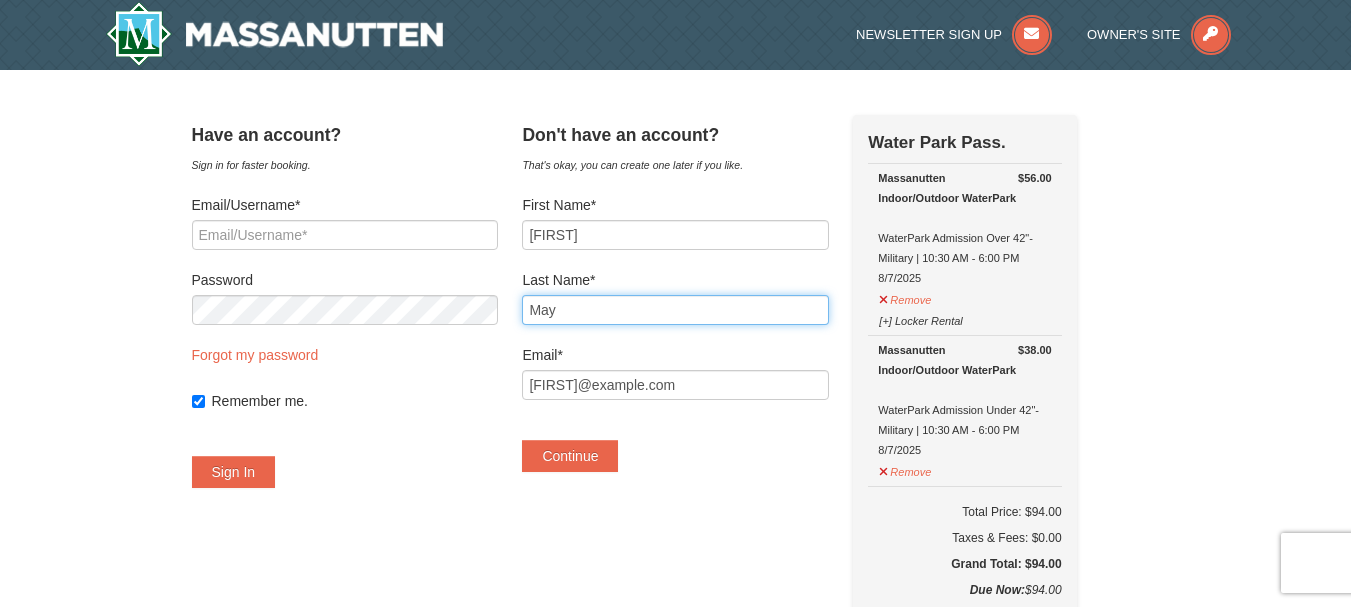 click on "May" at bounding box center (675, 310) 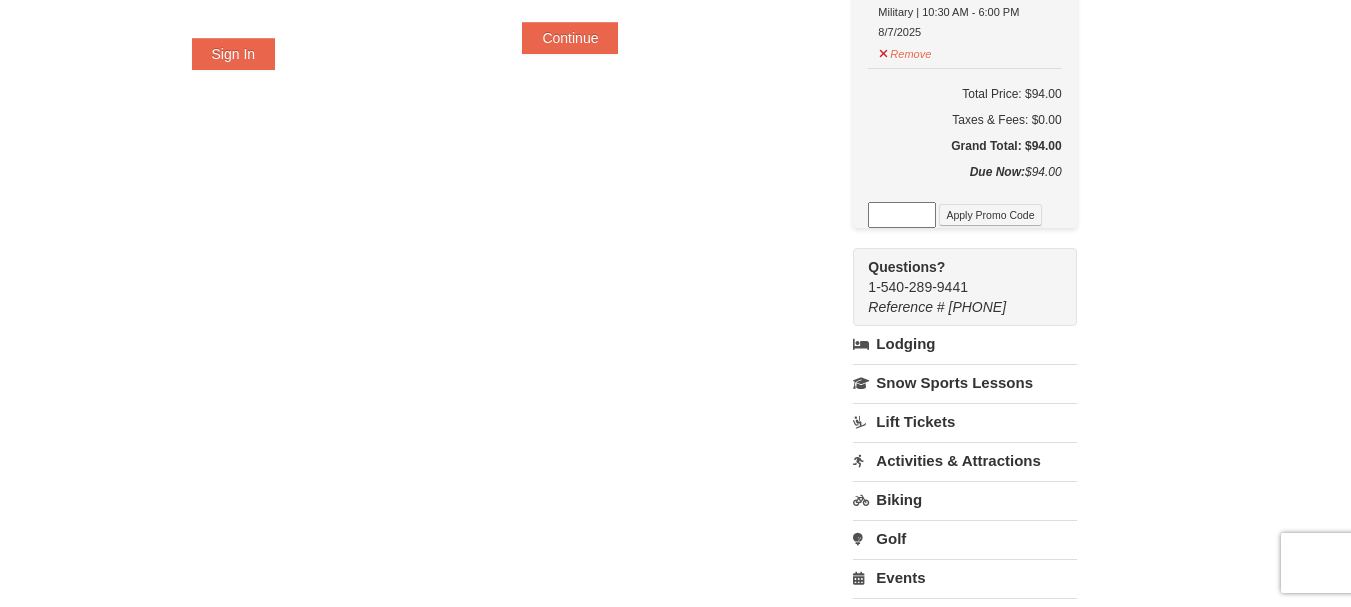 scroll, scrollTop: 531, scrollLeft: 0, axis: vertical 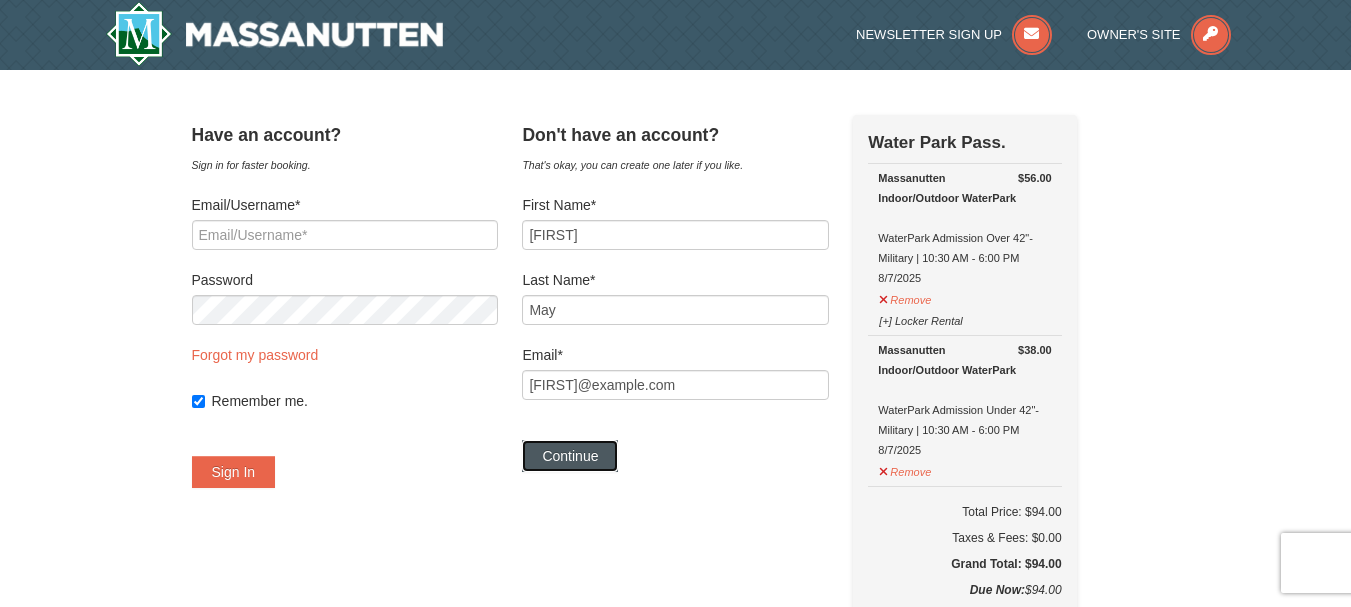 click on "Continue" at bounding box center (570, 456) 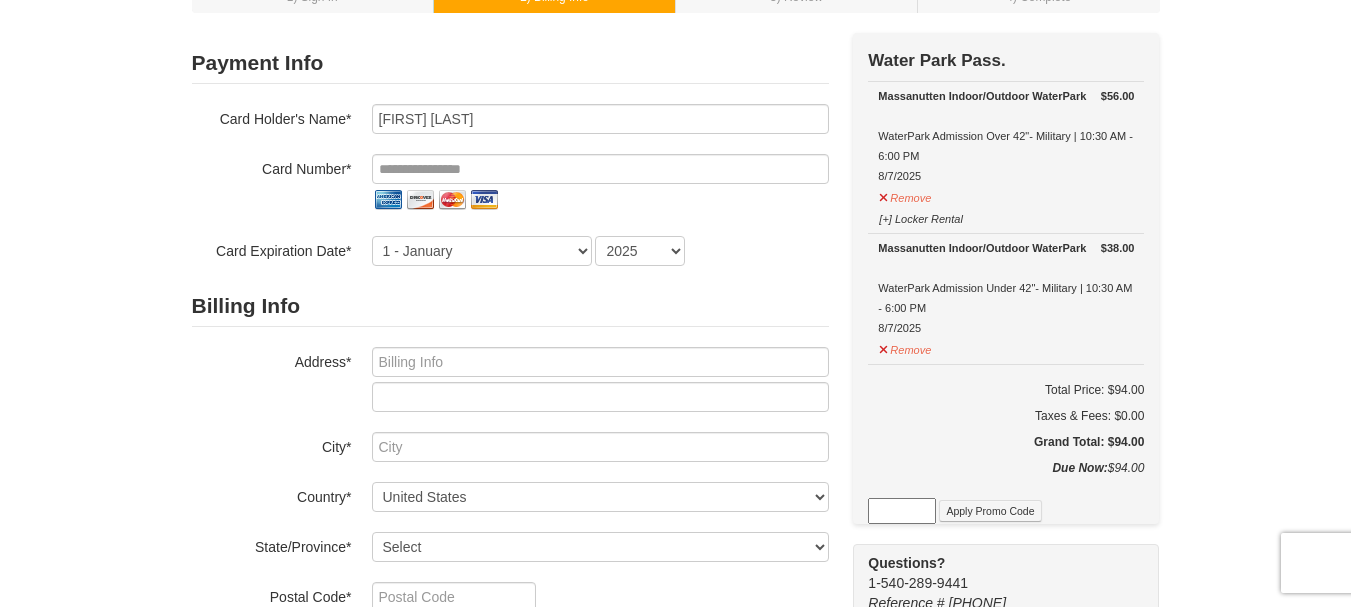 scroll, scrollTop: 100, scrollLeft: 0, axis: vertical 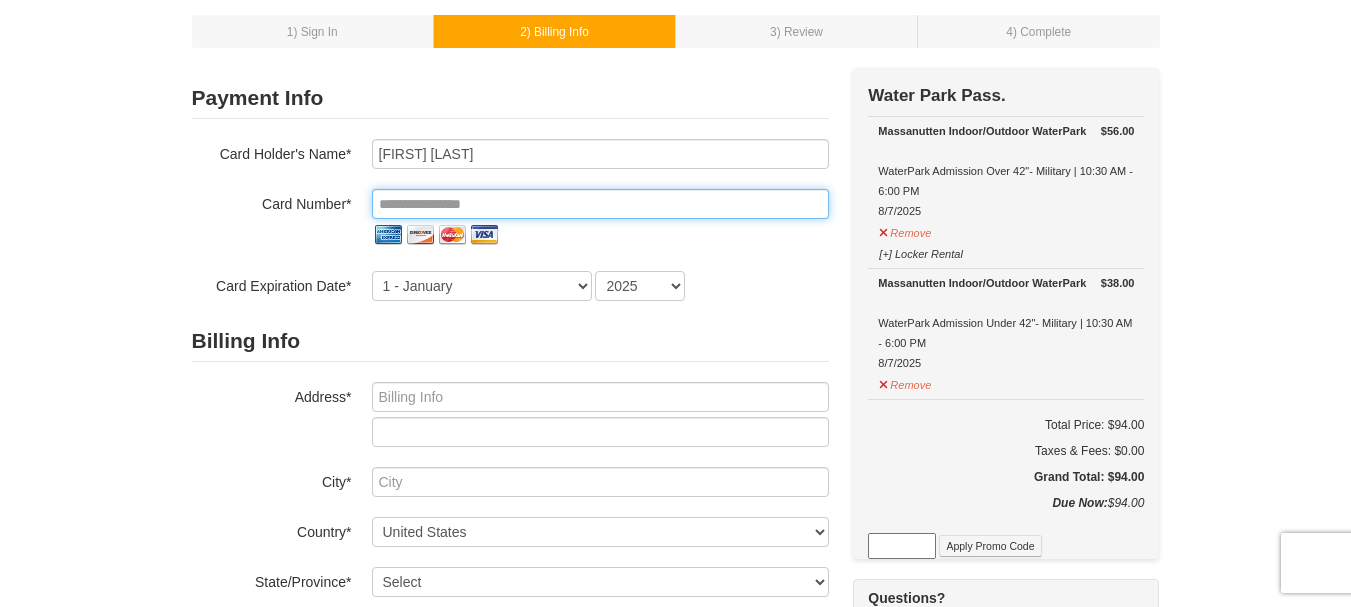 click at bounding box center (600, 204) 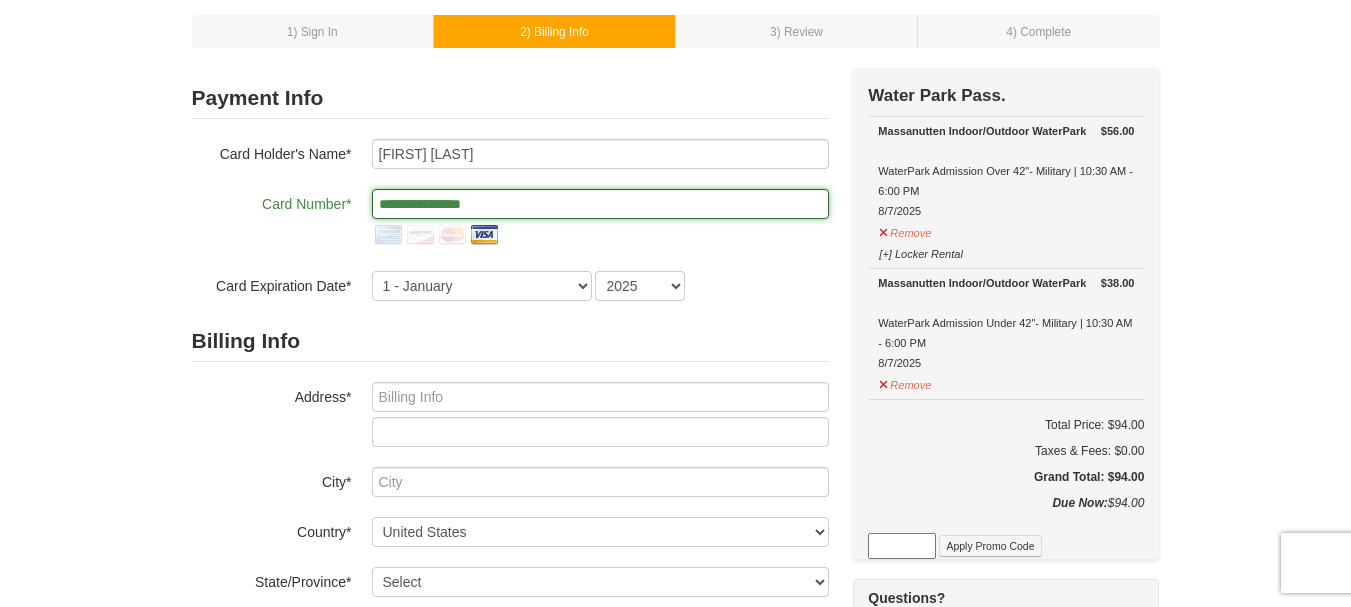 type on "**********" 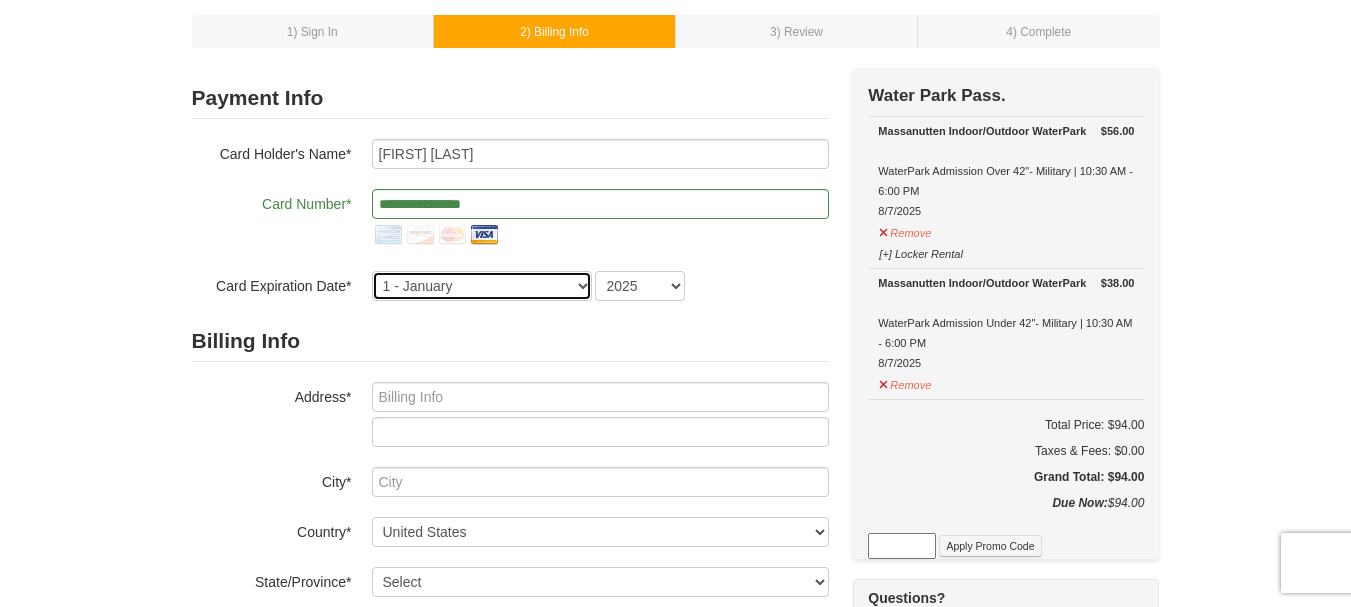 click on "1 - January 2 - February 3 - March 4 - April 5 - May 6 - June 7 - July 8 - August 9 - September 10 - October 11 - November 12 - December" at bounding box center [482, 286] 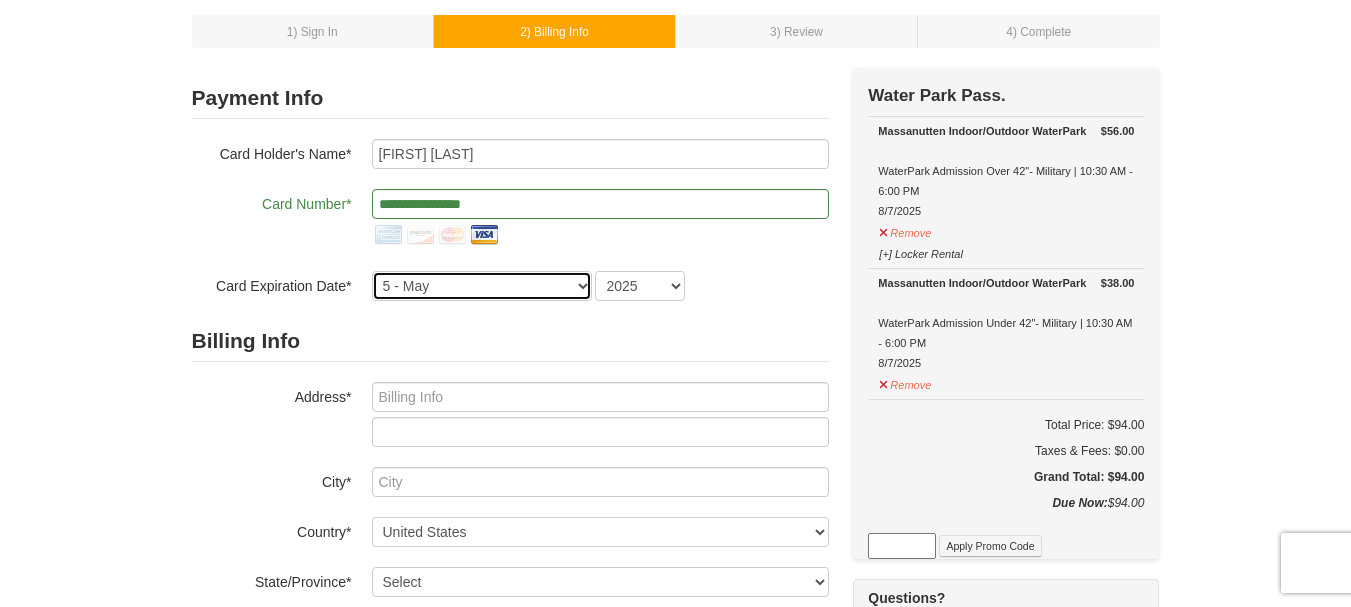 click on "1 - January 2 - February 3 - March 4 - April 5 - May 6 - June 7 - July 8 - August 9 - September 10 - October 11 - November 12 - December" at bounding box center (482, 286) 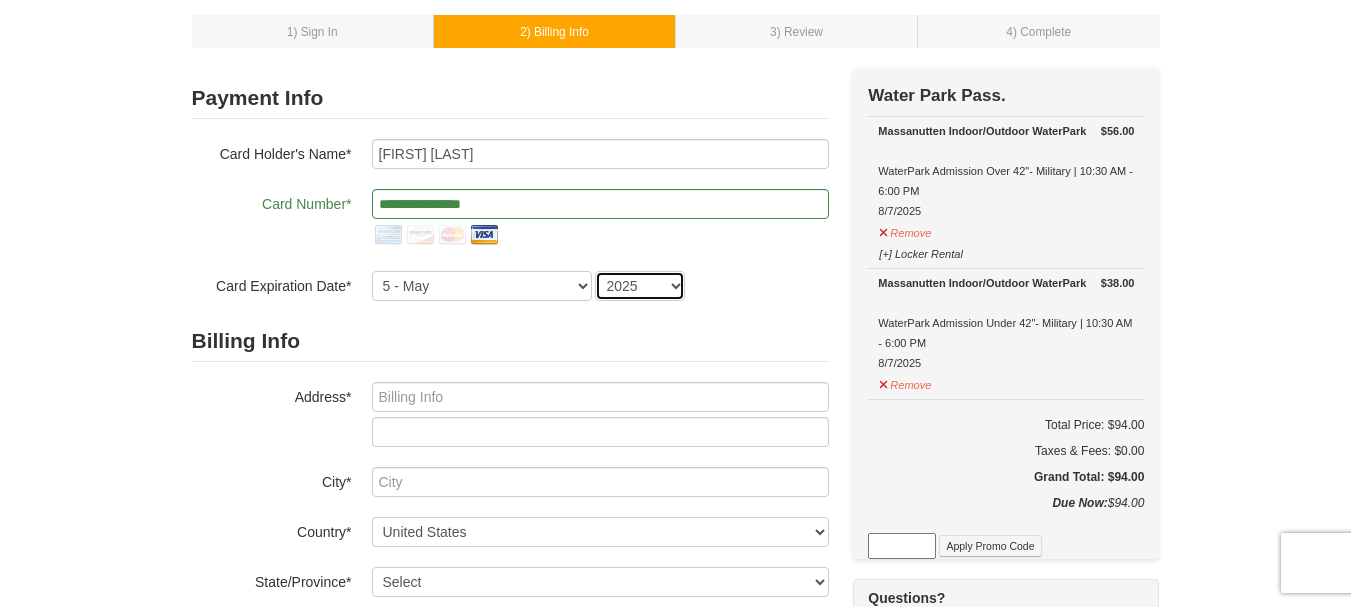 click on "2025 2026 2027 2028 2029 2030 2031 2032 2033 2034" at bounding box center (640, 286) 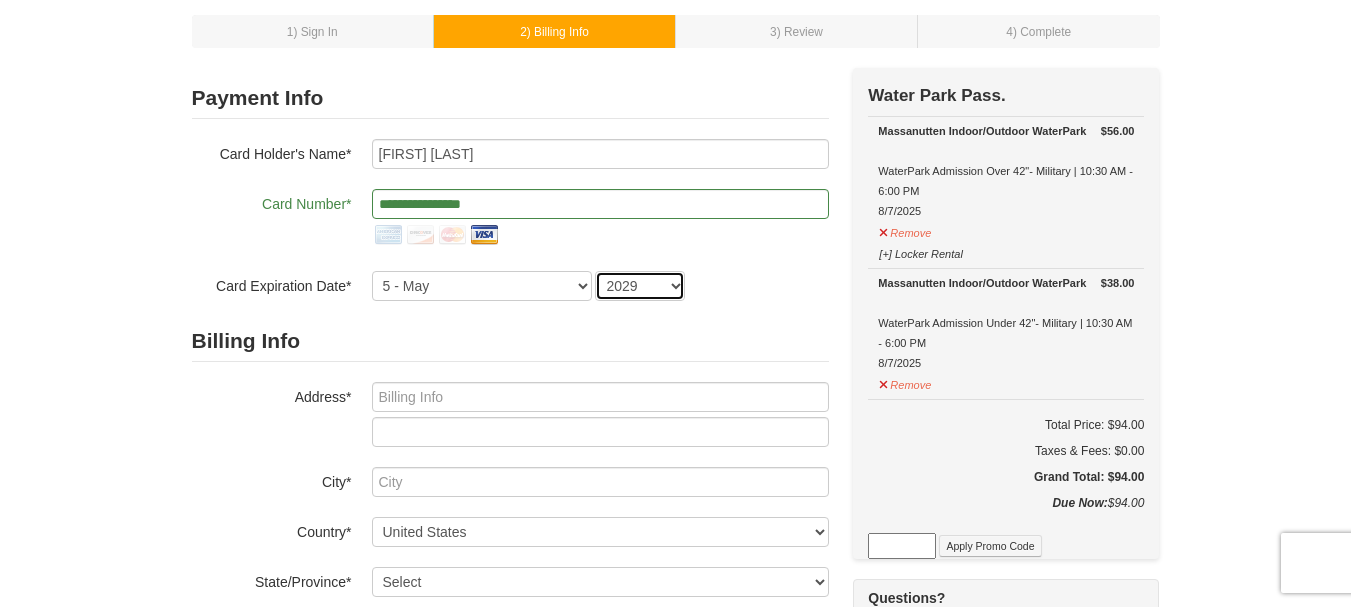 click on "2025 2026 2027 2028 2029 2030 2031 2032 2033 2034" at bounding box center (640, 286) 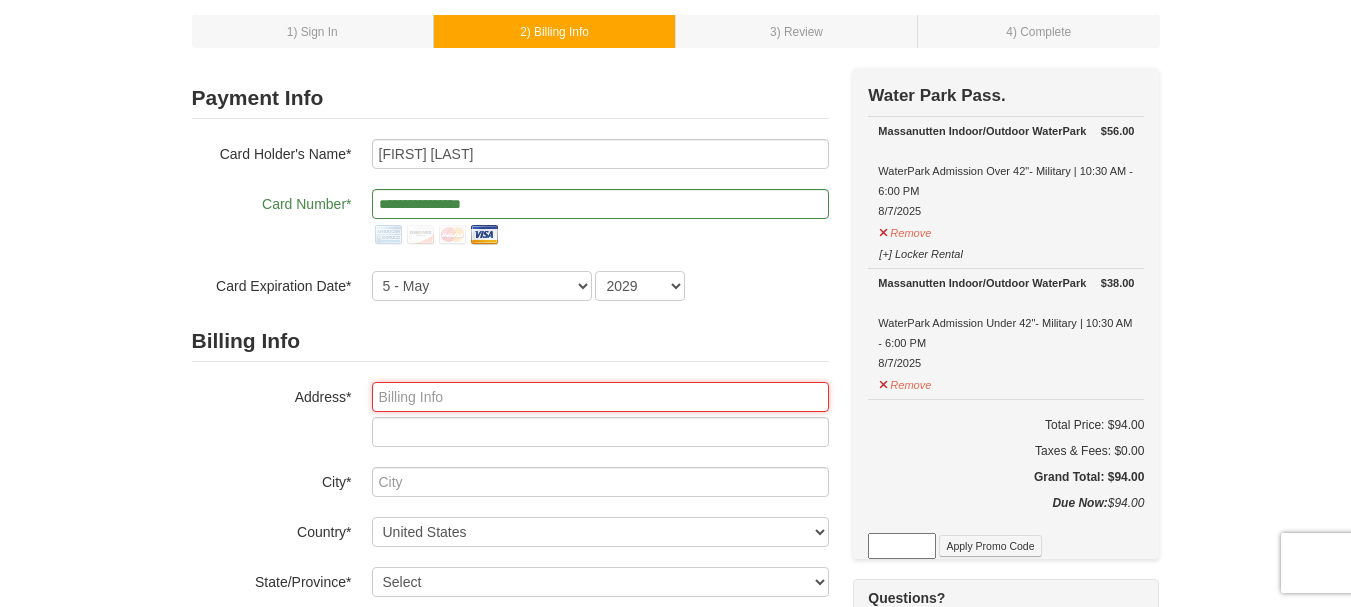 click at bounding box center (600, 397) 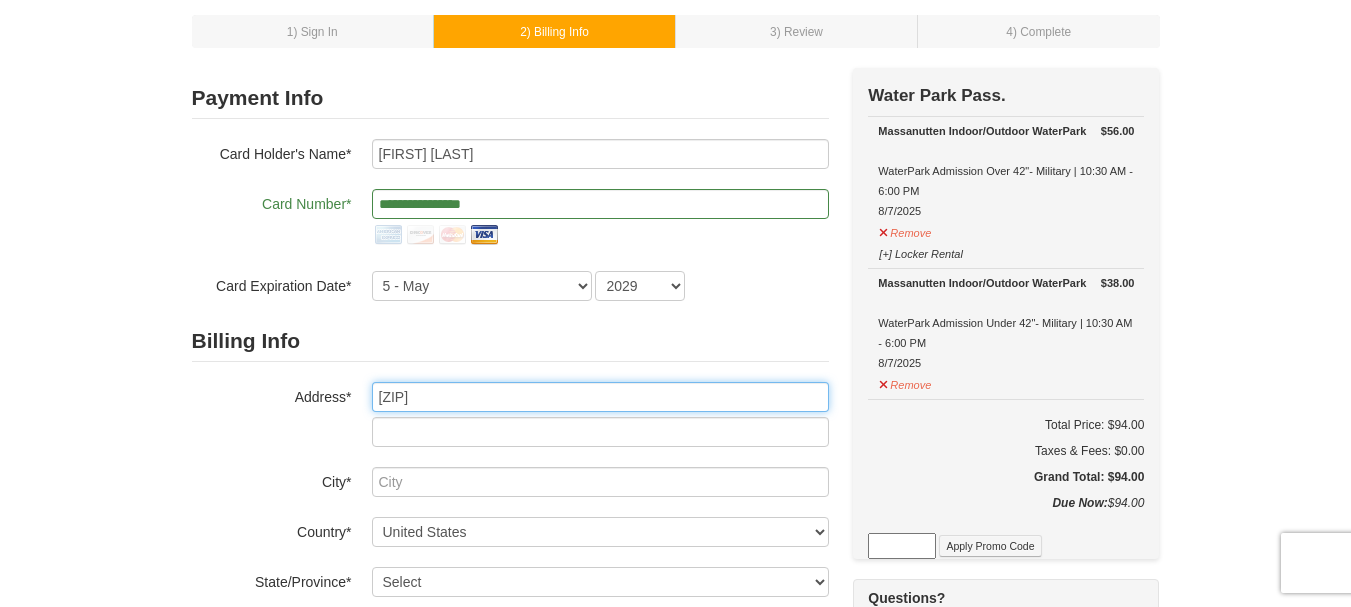 type on "5116 North Street" 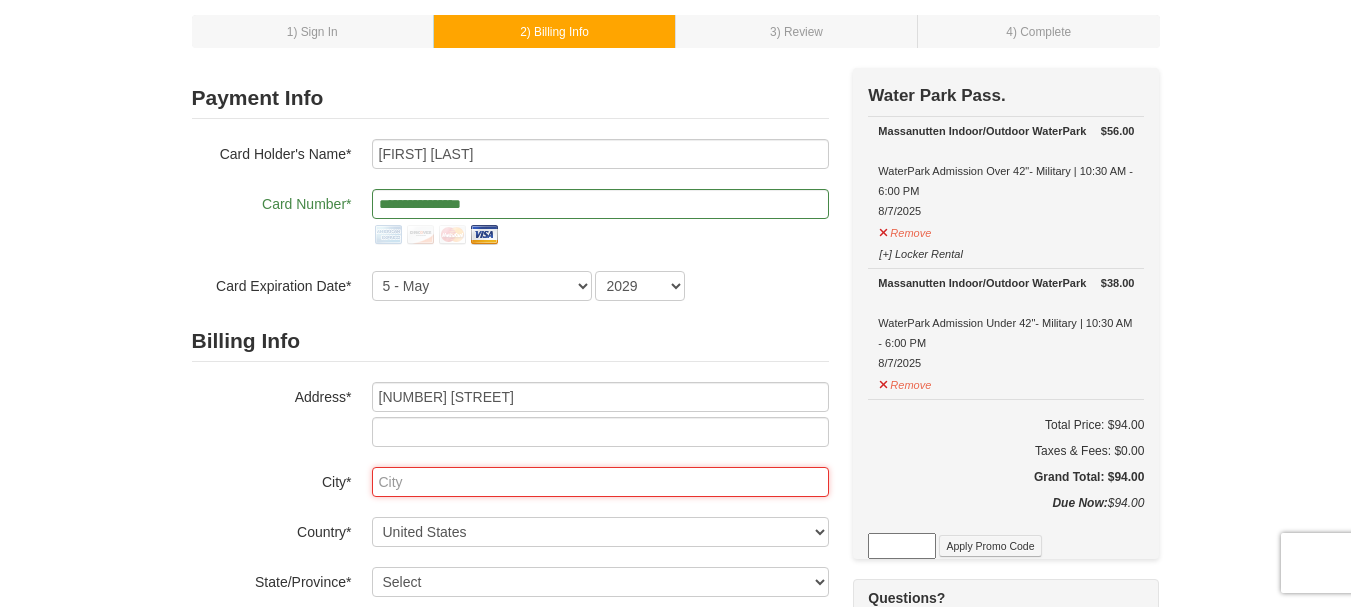 type on "Orange" 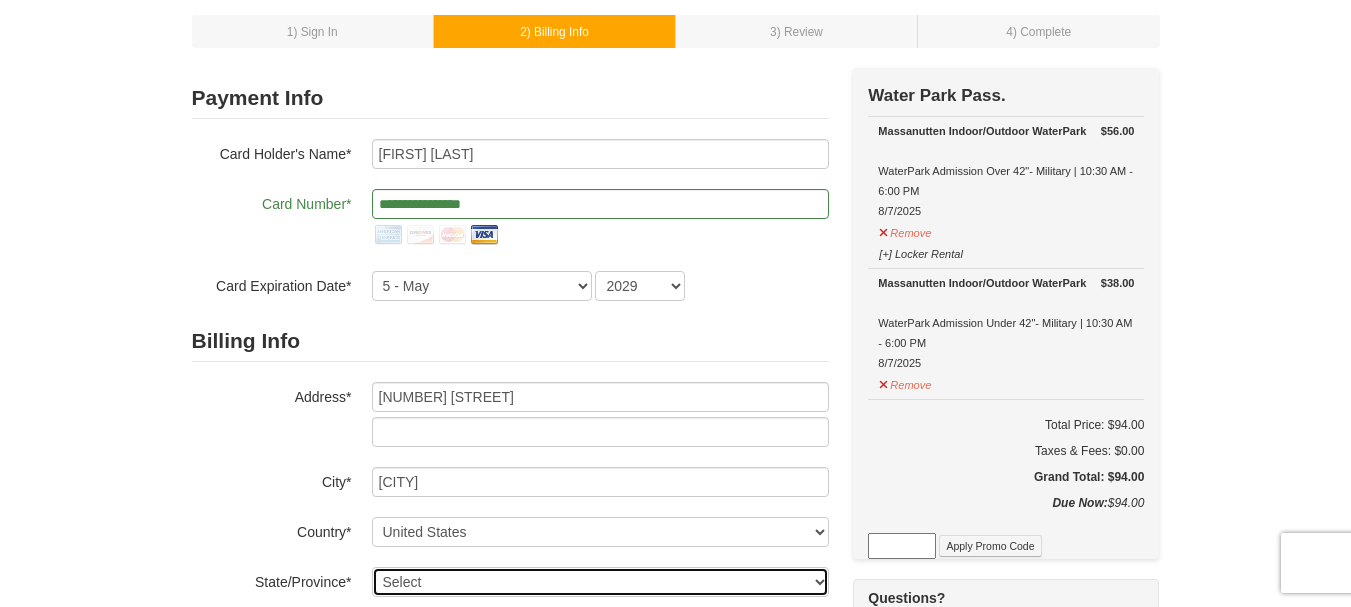 select on "VA" 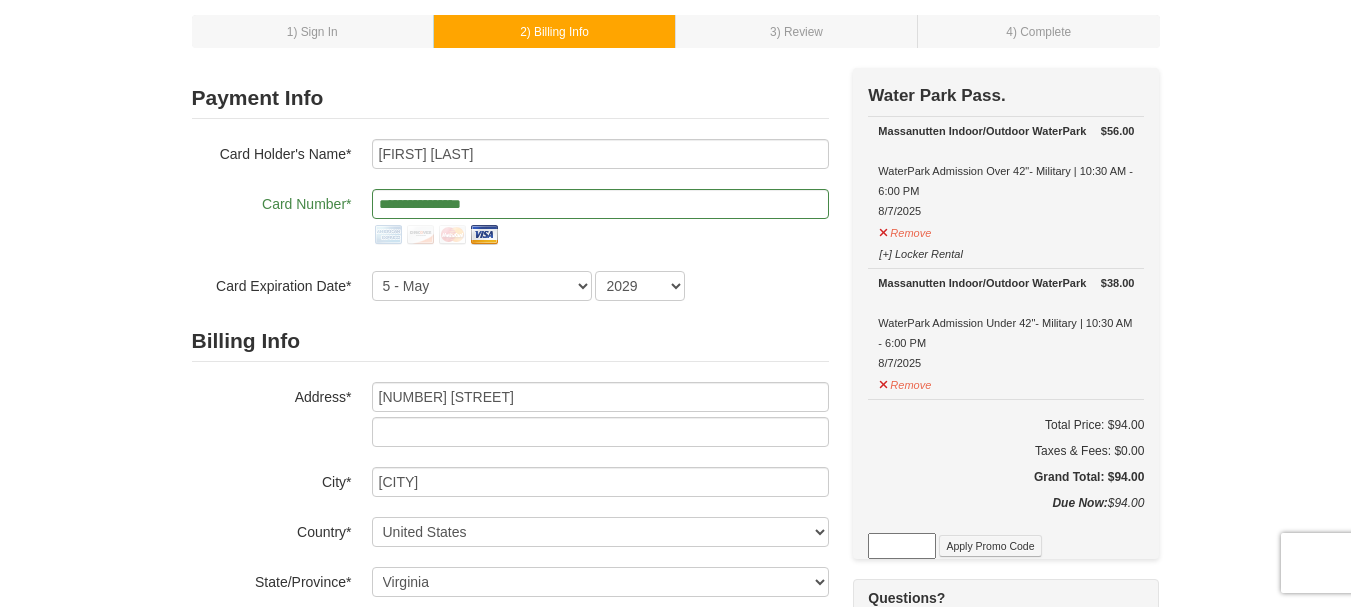 type on "22960" 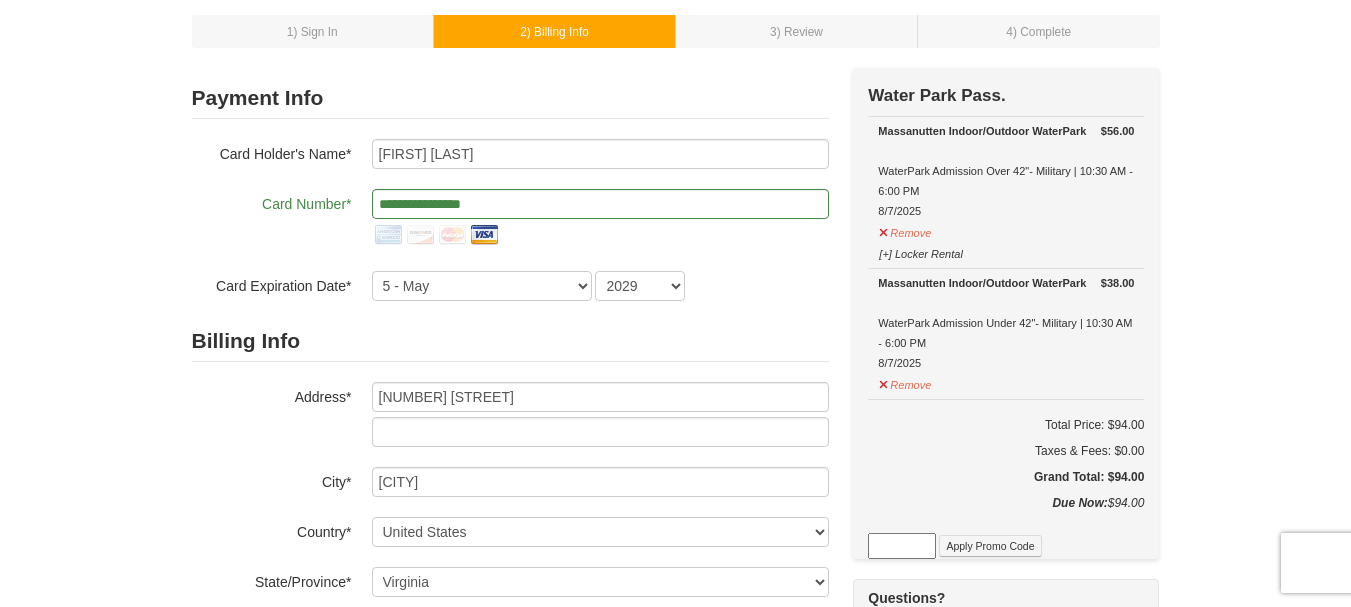 click on "1
) Sign In
2
) Billing Info
3
) Review
) Complete
×" at bounding box center [675, 578] 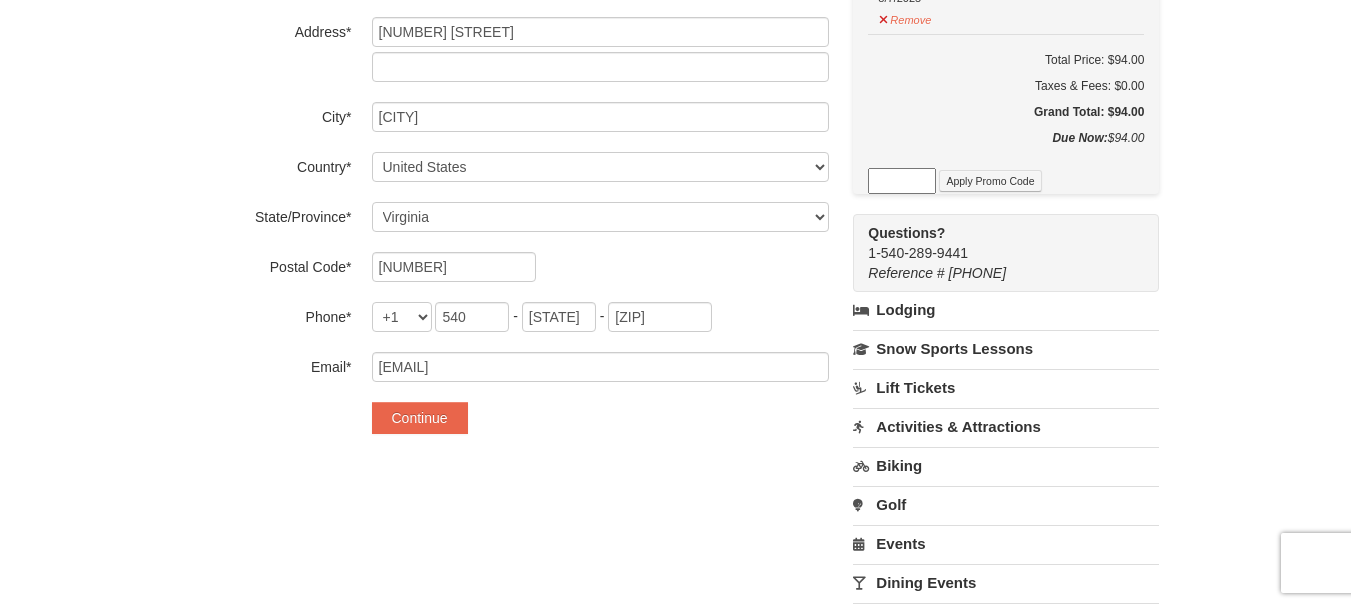 scroll, scrollTop: 500, scrollLeft: 0, axis: vertical 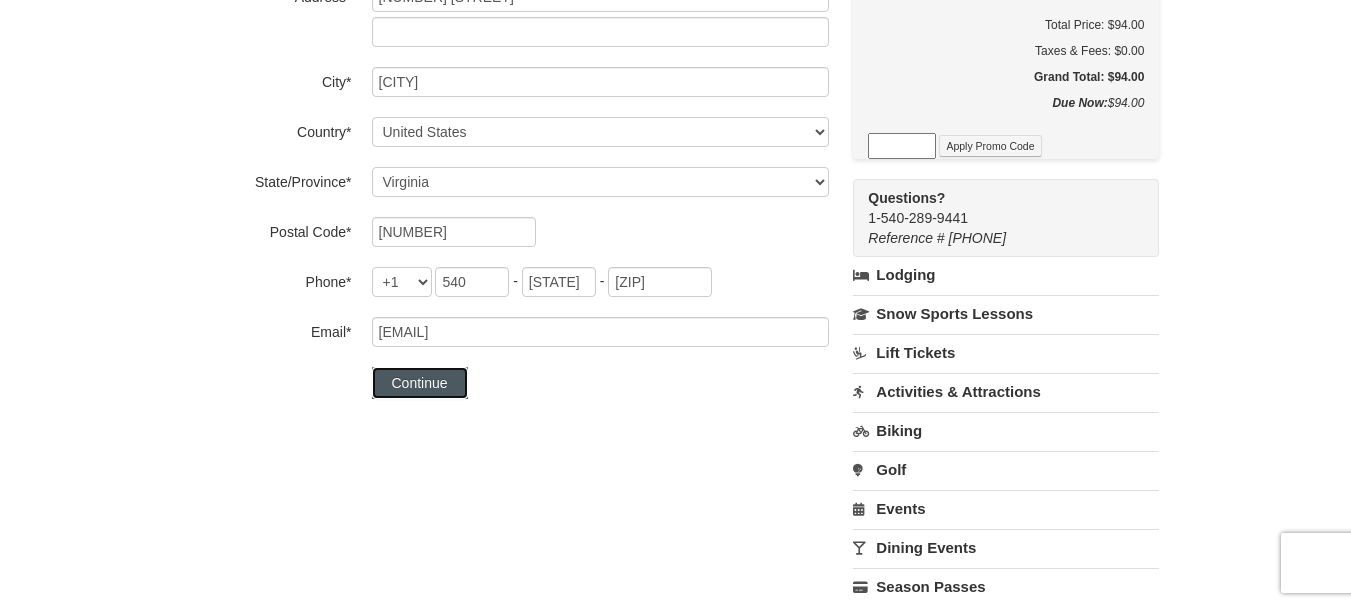 click on "Continue" at bounding box center (420, 383) 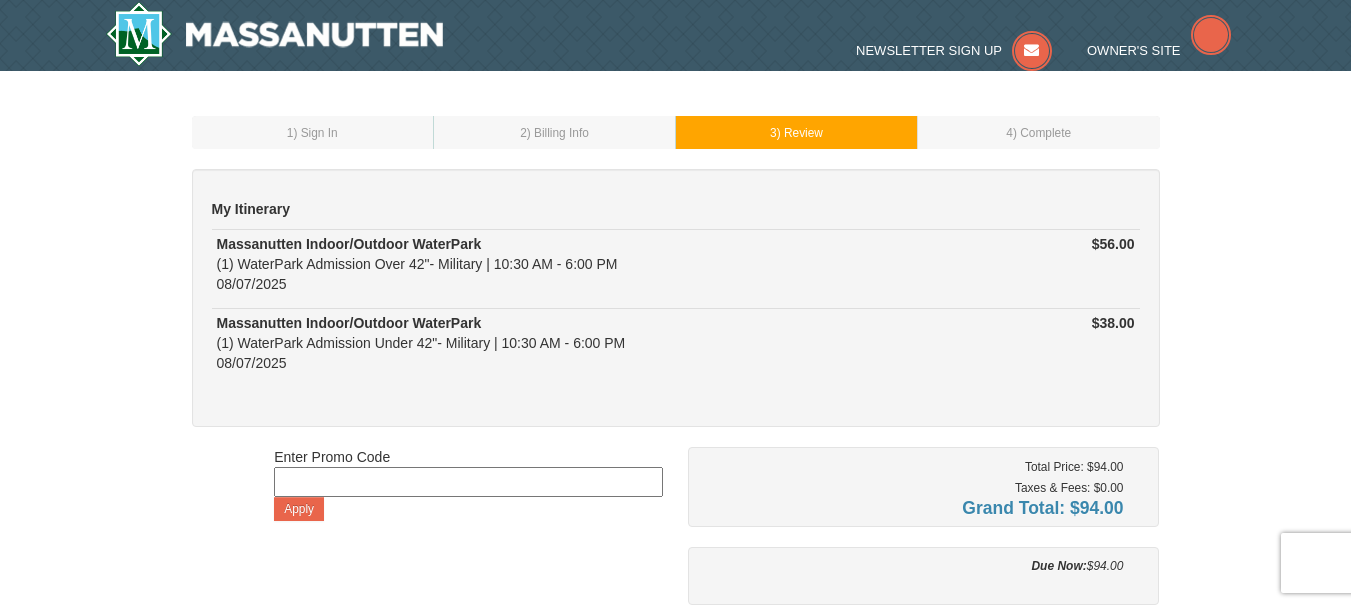 scroll, scrollTop: 0, scrollLeft: 0, axis: both 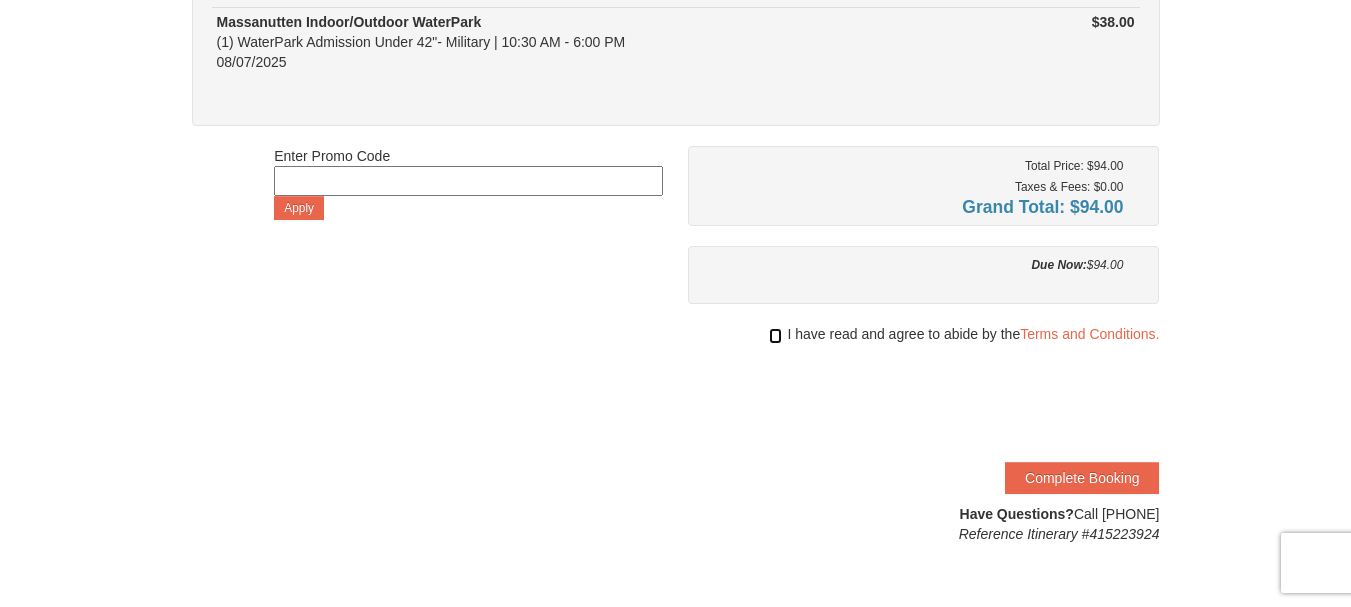 click at bounding box center [775, 336] 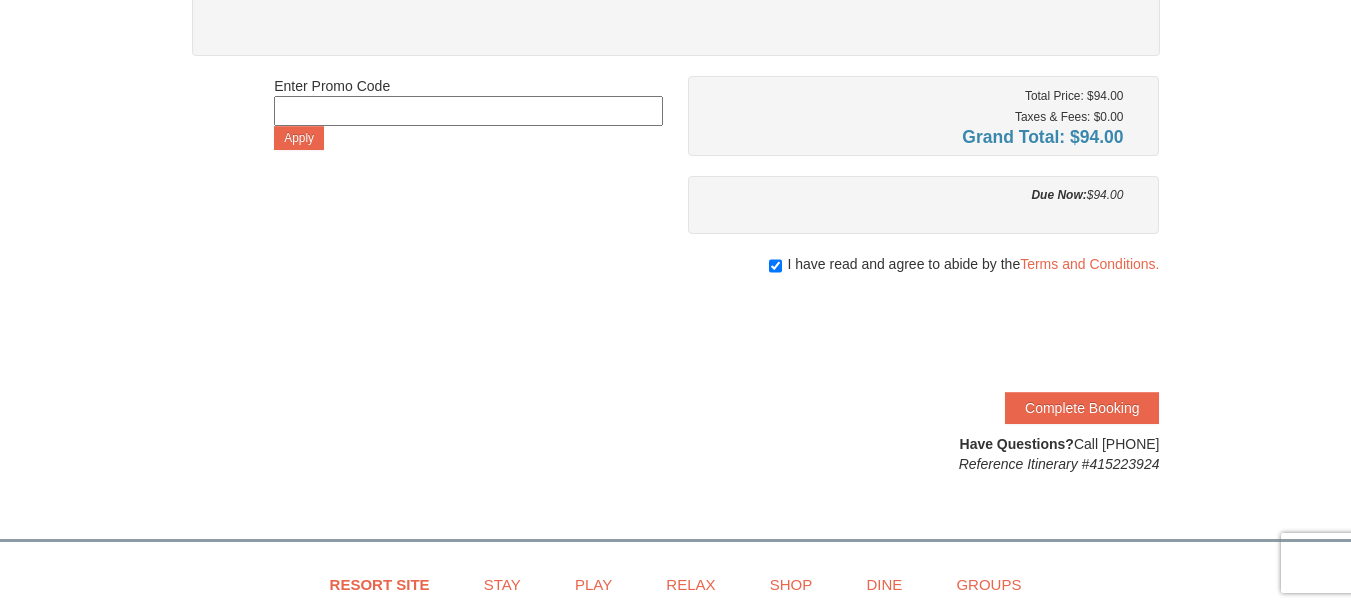scroll, scrollTop: 400, scrollLeft: 0, axis: vertical 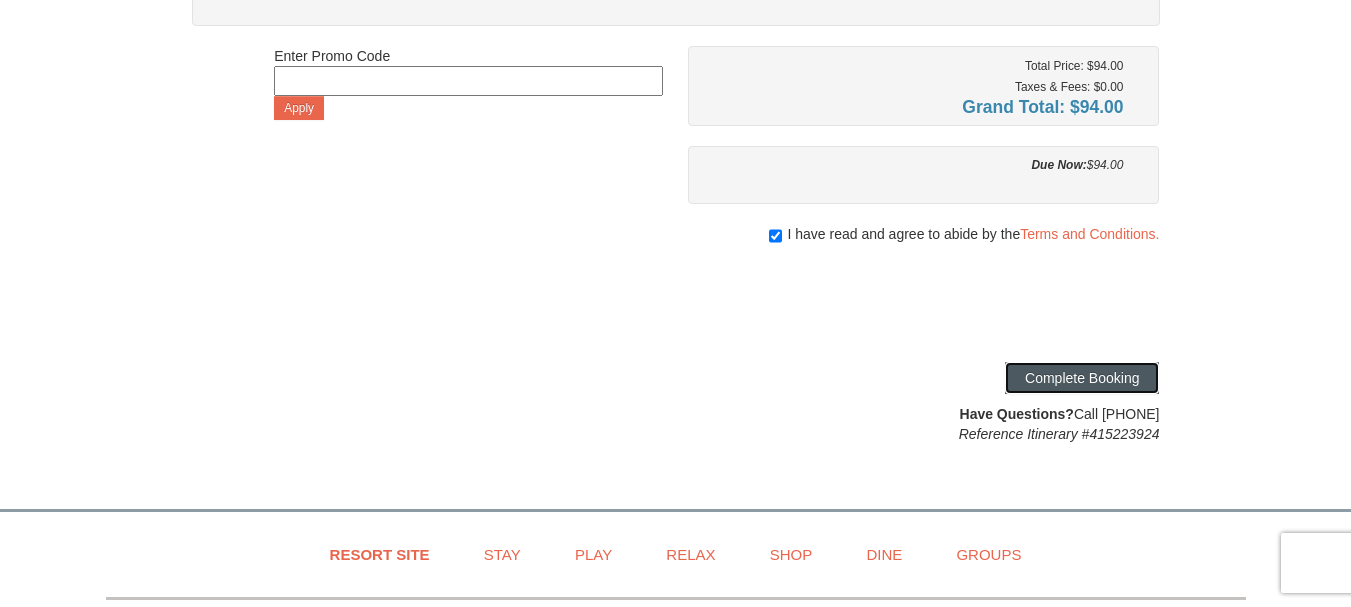 click on "Complete Booking" at bounding box center (1082, 378) 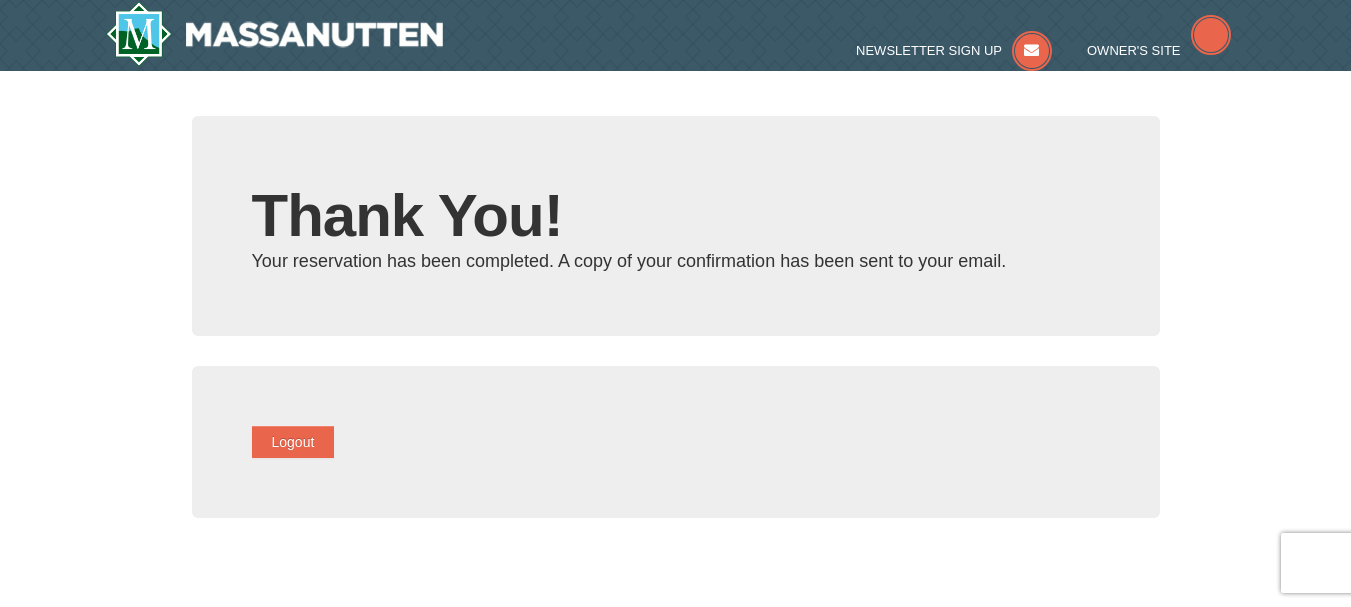 scroll, scrollTop: 0, scrollLeft: 0, axis: both 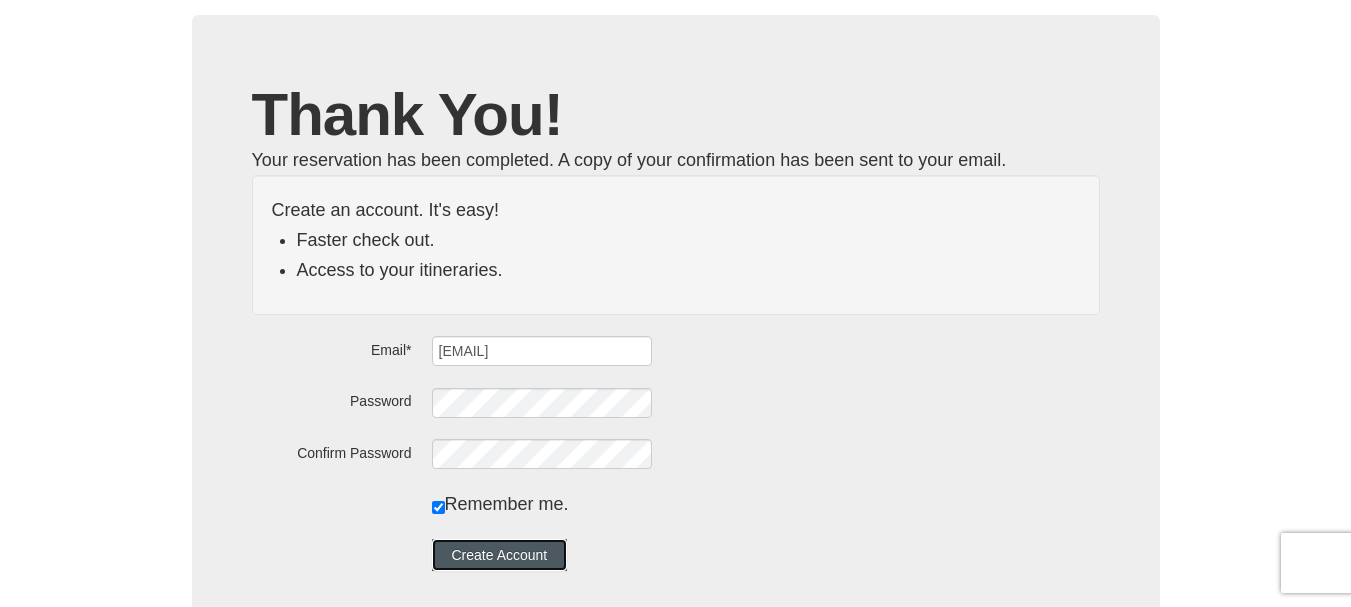 click on "Create Account" at bounding box center (500, 555) 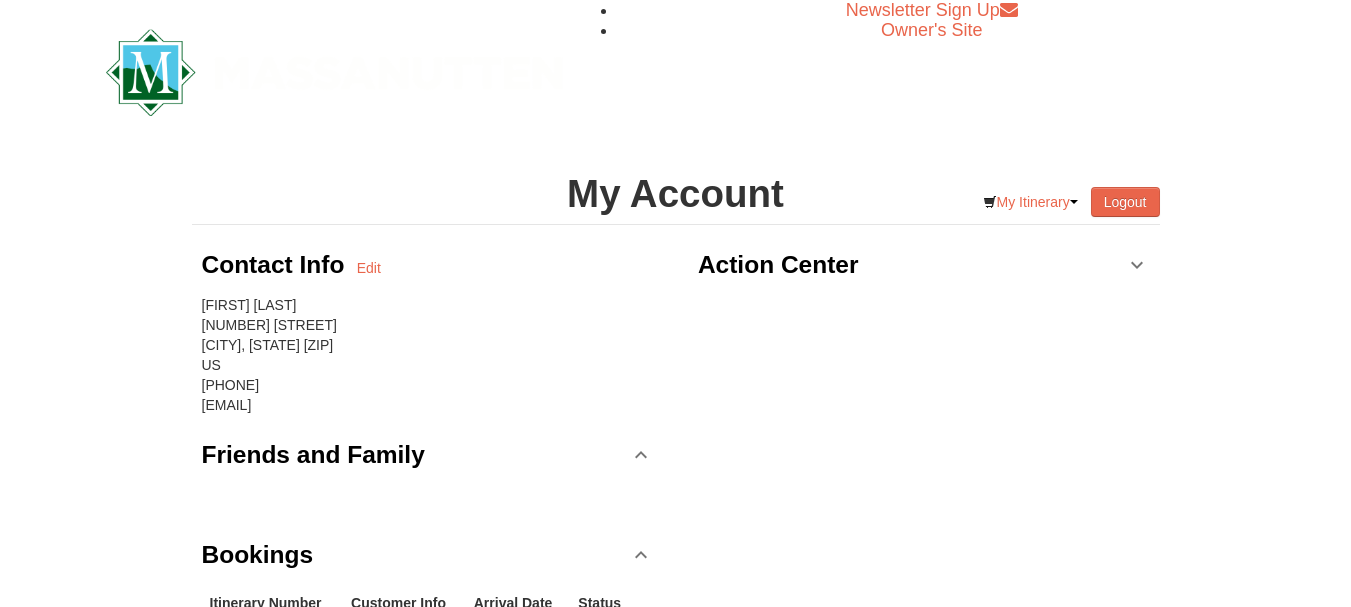 scroll, scrollTop: 0, scrollLeft: 0, axis: both 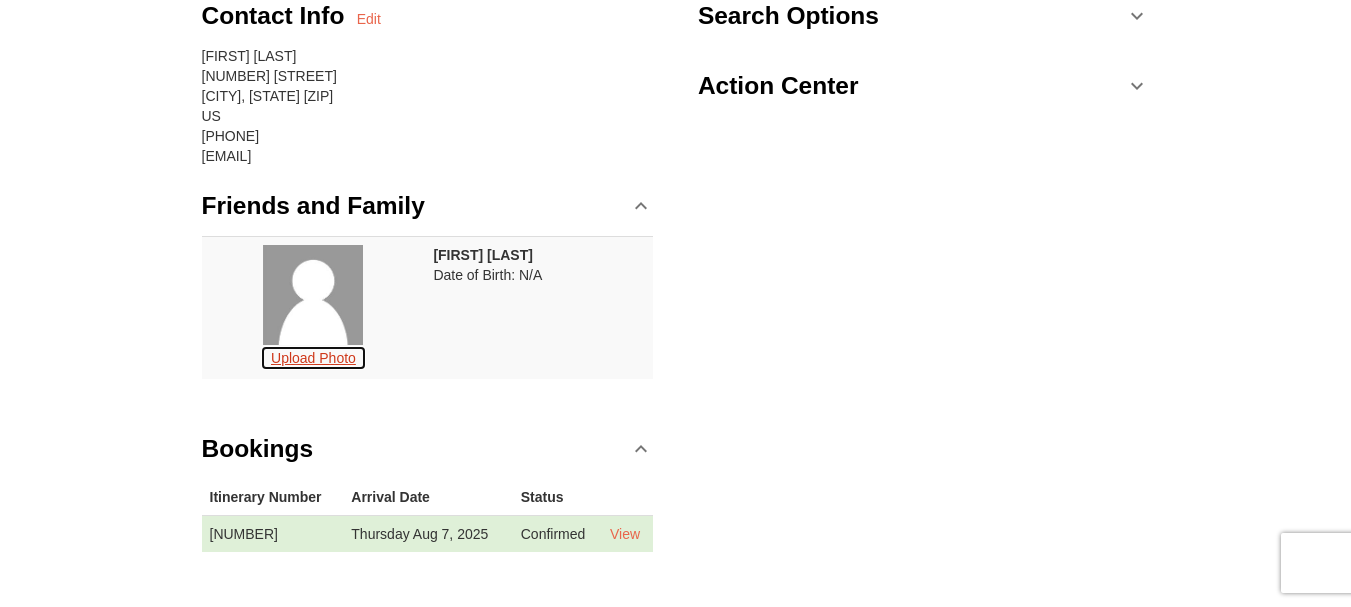 click on "Upload Photo" at bounding box center [313, 358] 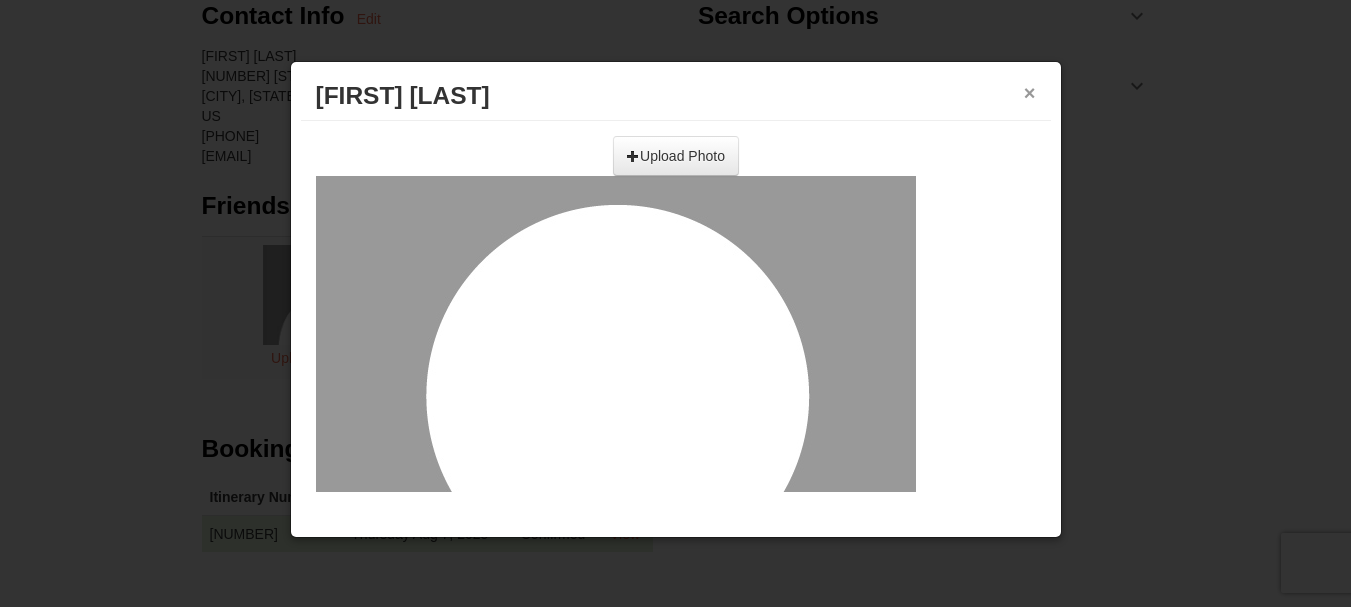 click on "×" at bounding box center [1030, 93] 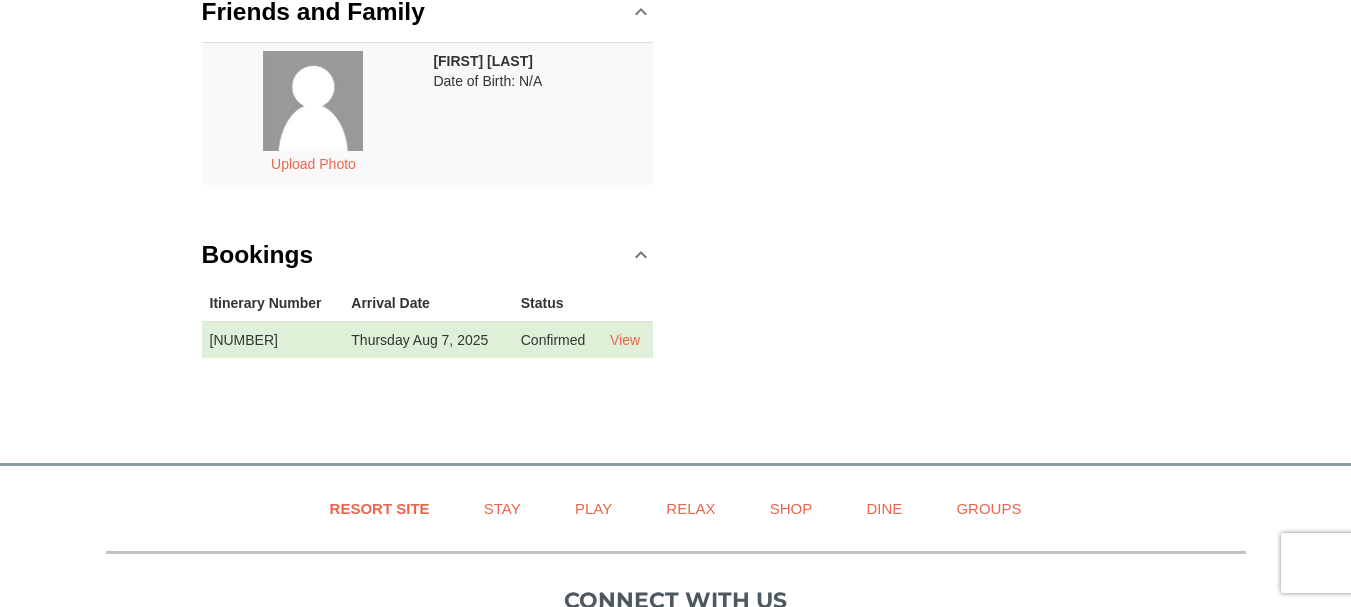 scroll, scrollTop: 400, scrollLeft: 0, axis: vertical 